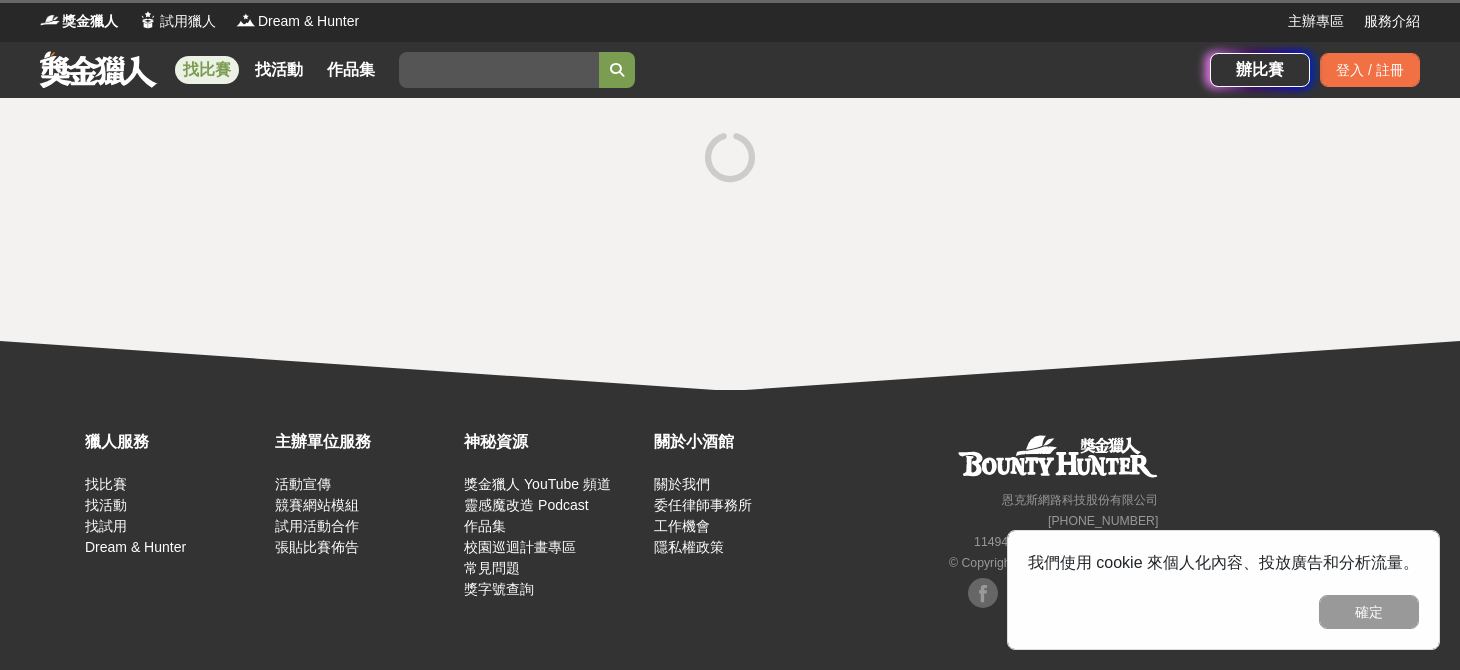 scroll, scrollTop: 0, scrollLeft: 0, axis: both 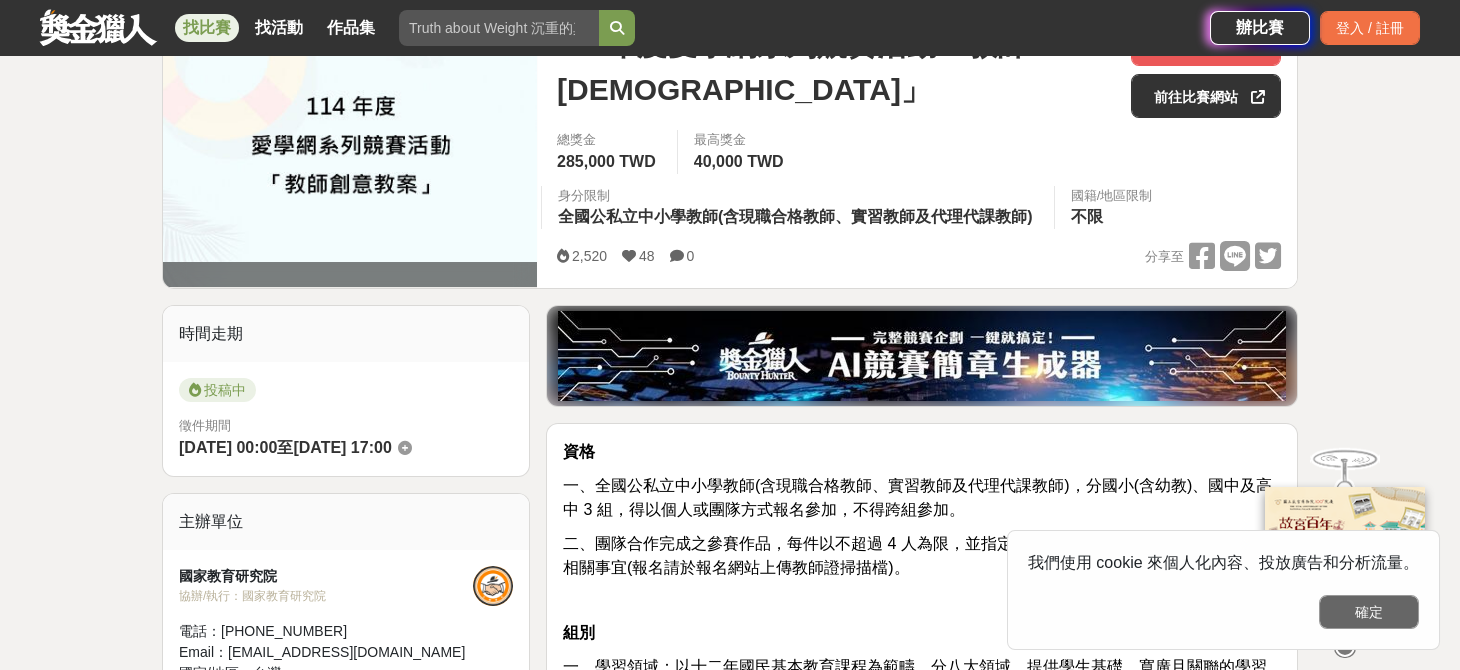 click on "確定" at bounding box center [1369, 612] 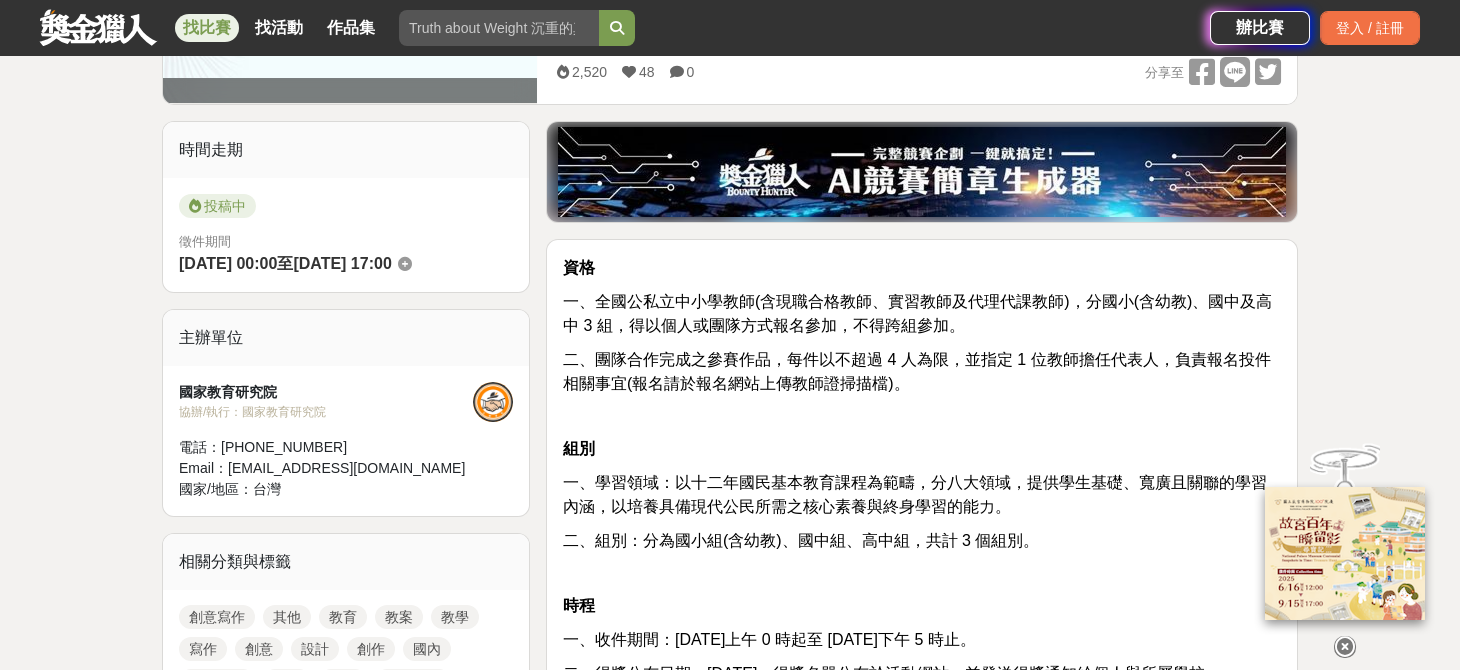 scroll, scrollTop: 499, scrollLeft: 0, axis: vertical 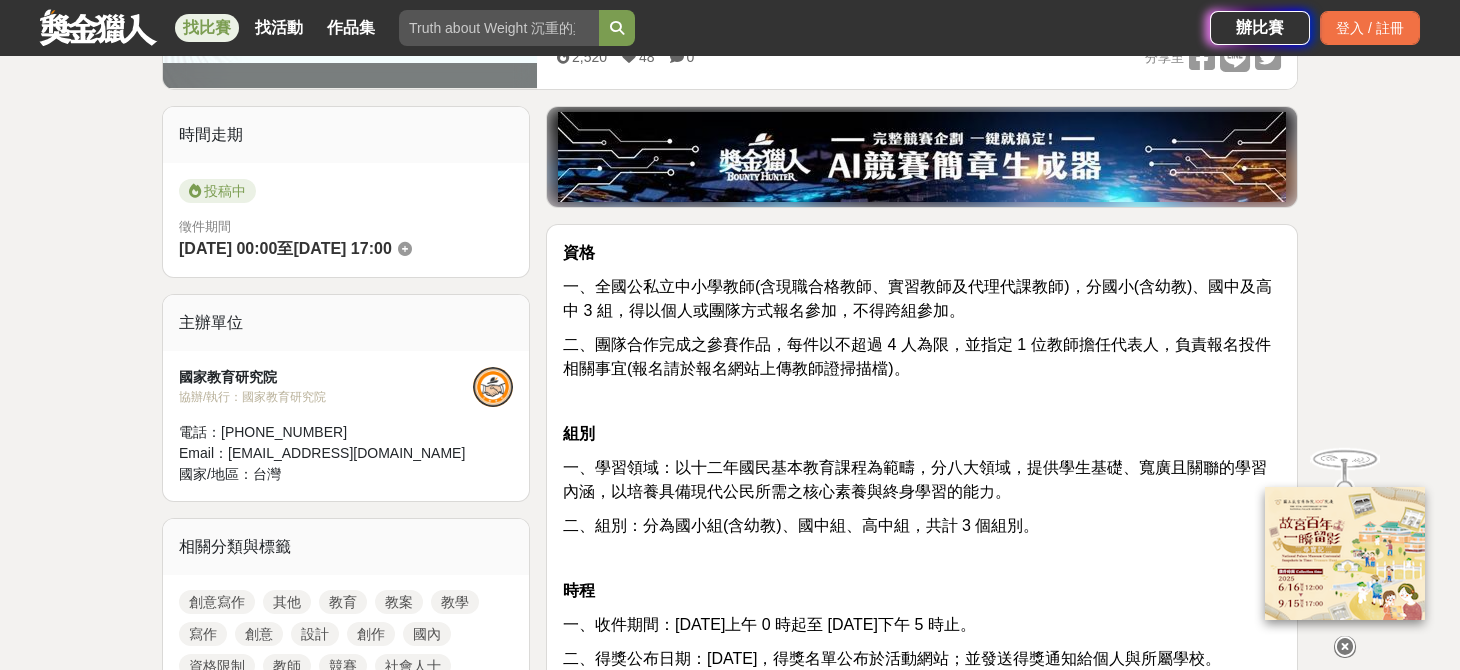 click at bounding box center [1345, 647] 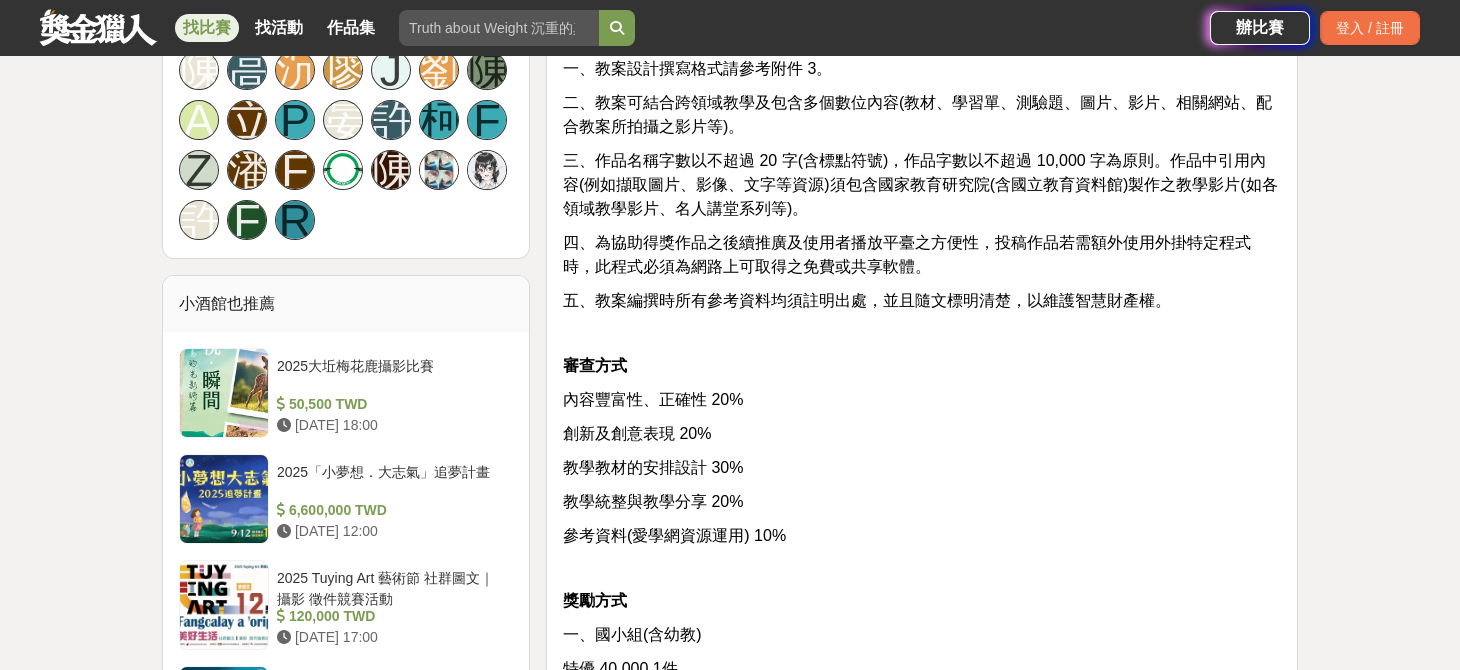 scroll, scrollTop: 1700, scrollLeft: 0, axis: vertical 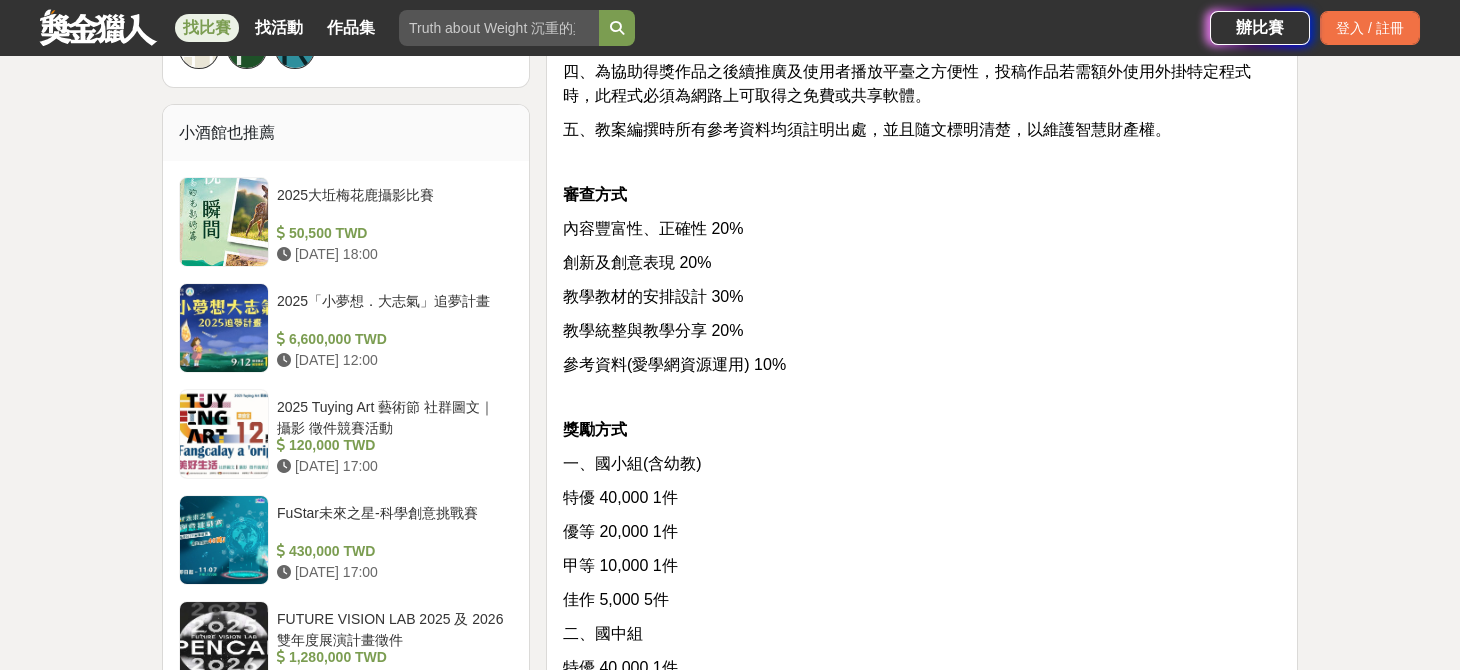 click on "獎勵方式" at bounding box center (922, 430) 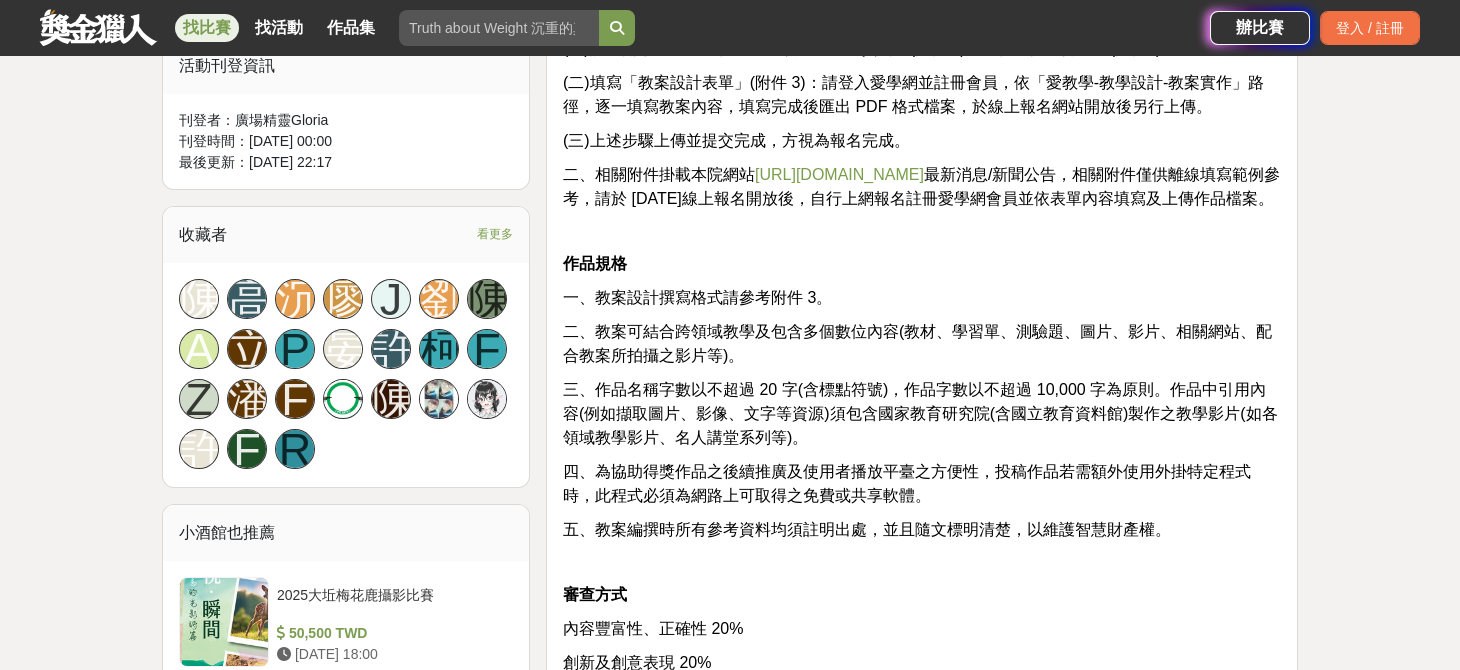 scroll, scrollTop: 1200, scrollLeft: 0, axis: vertical 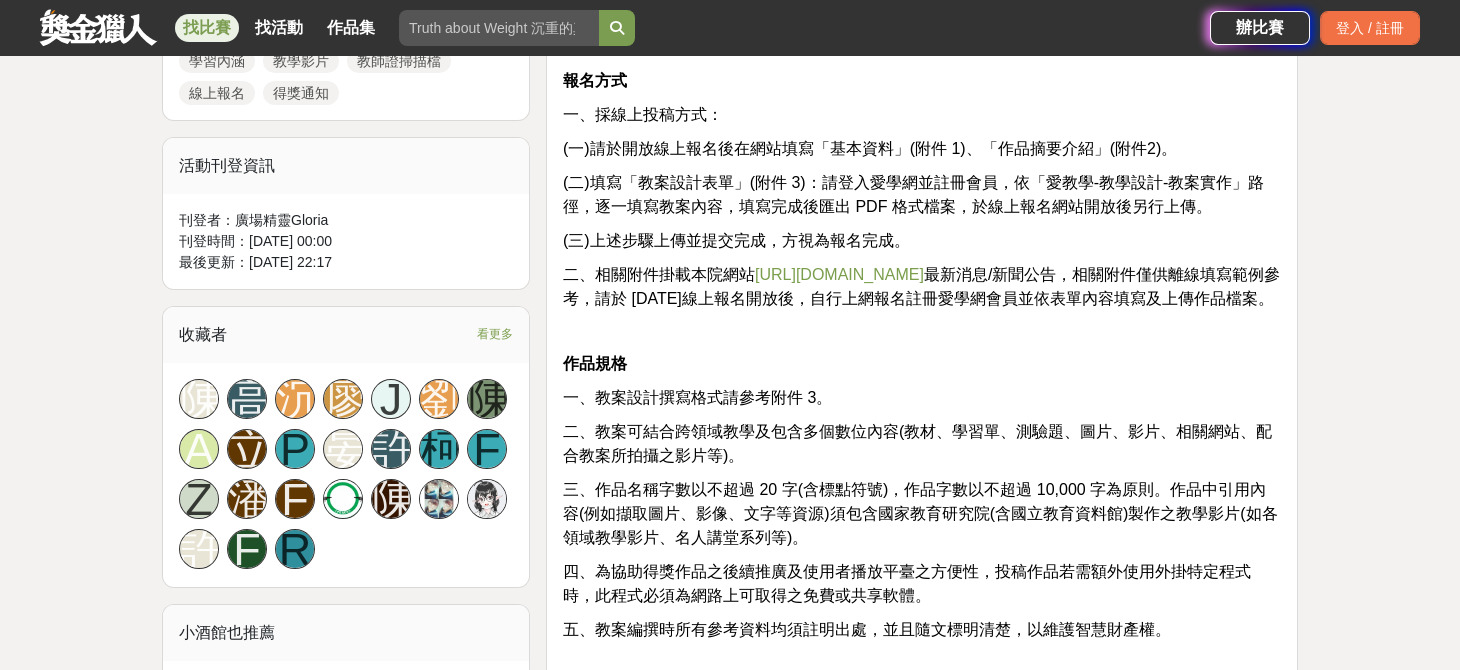 click on "http://www.naer.edu.tw/" at bounding box center [839, 274] 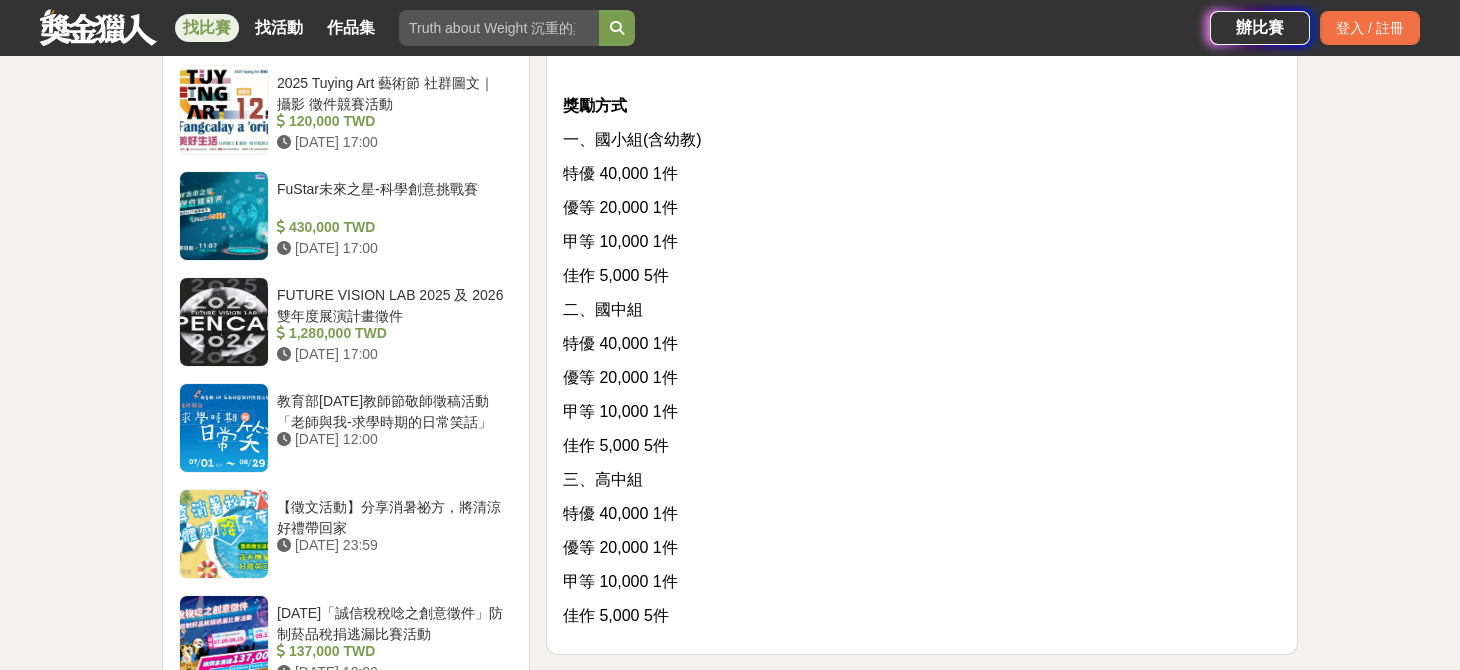 scroll, scrollTop: 1999, scrollLeft: 0, axis: vertical 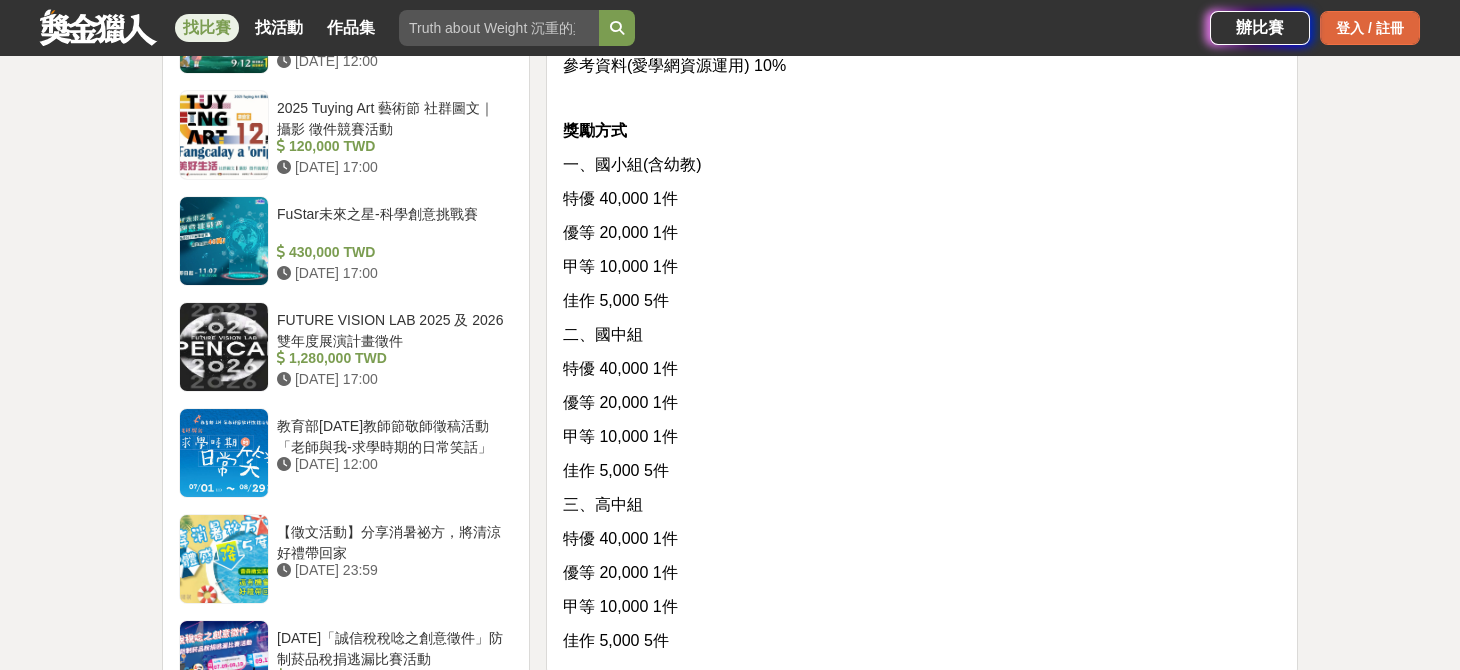 click on "登入 / 註冊" at bounding box center (1370, 28) 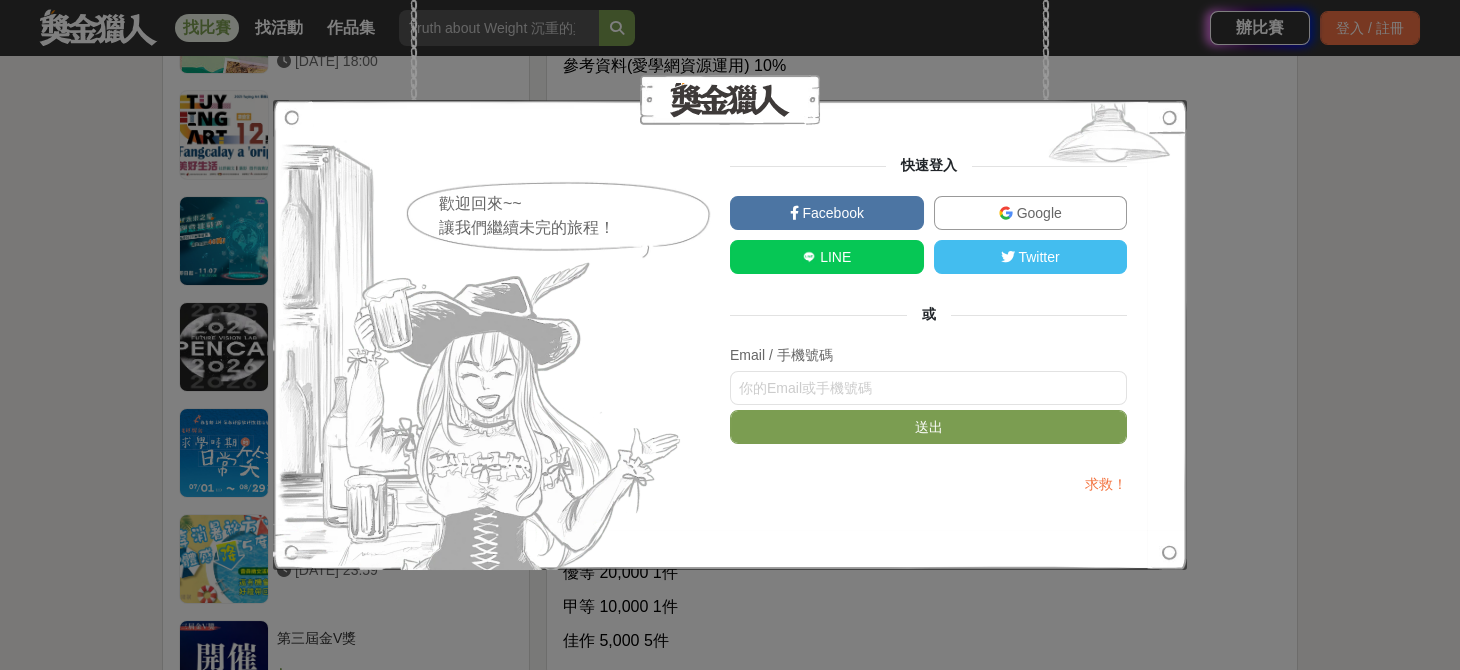 click at bounding box center [1006, 213] 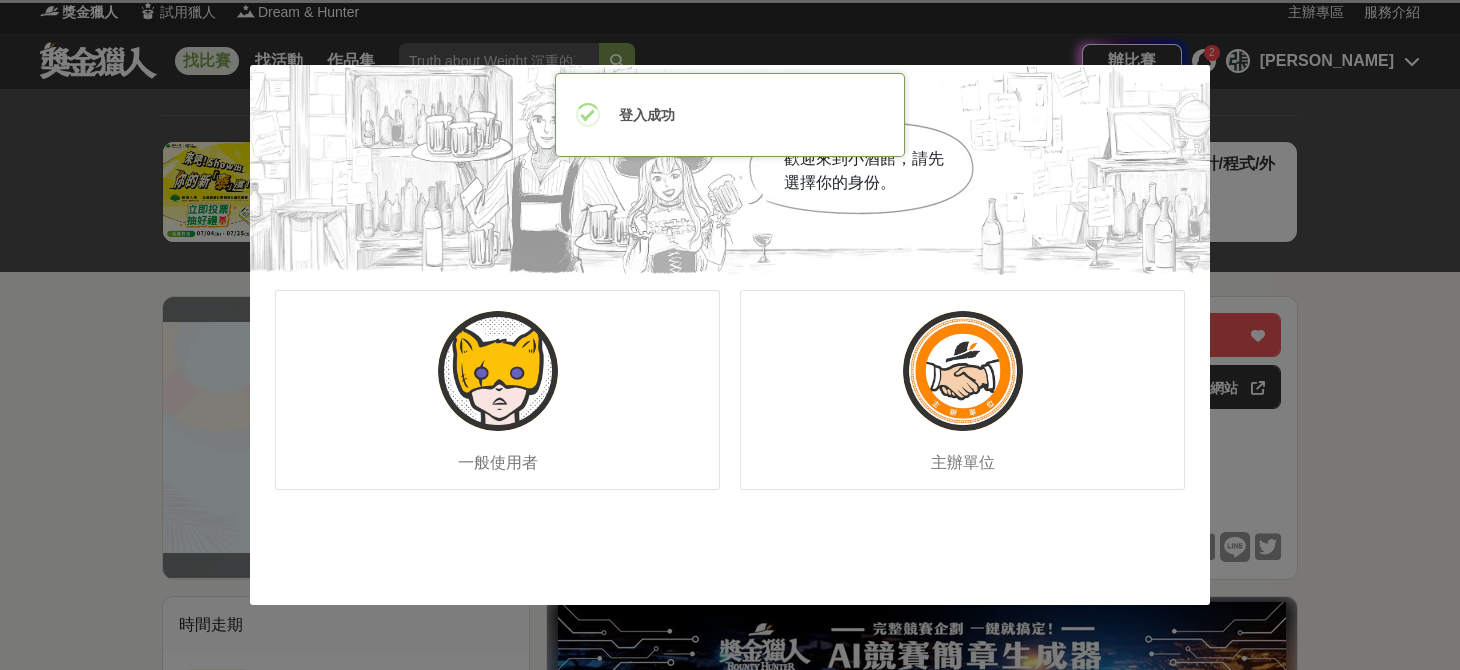 scroll, scrollTop: 0, scrollLeft: 0, axis: both 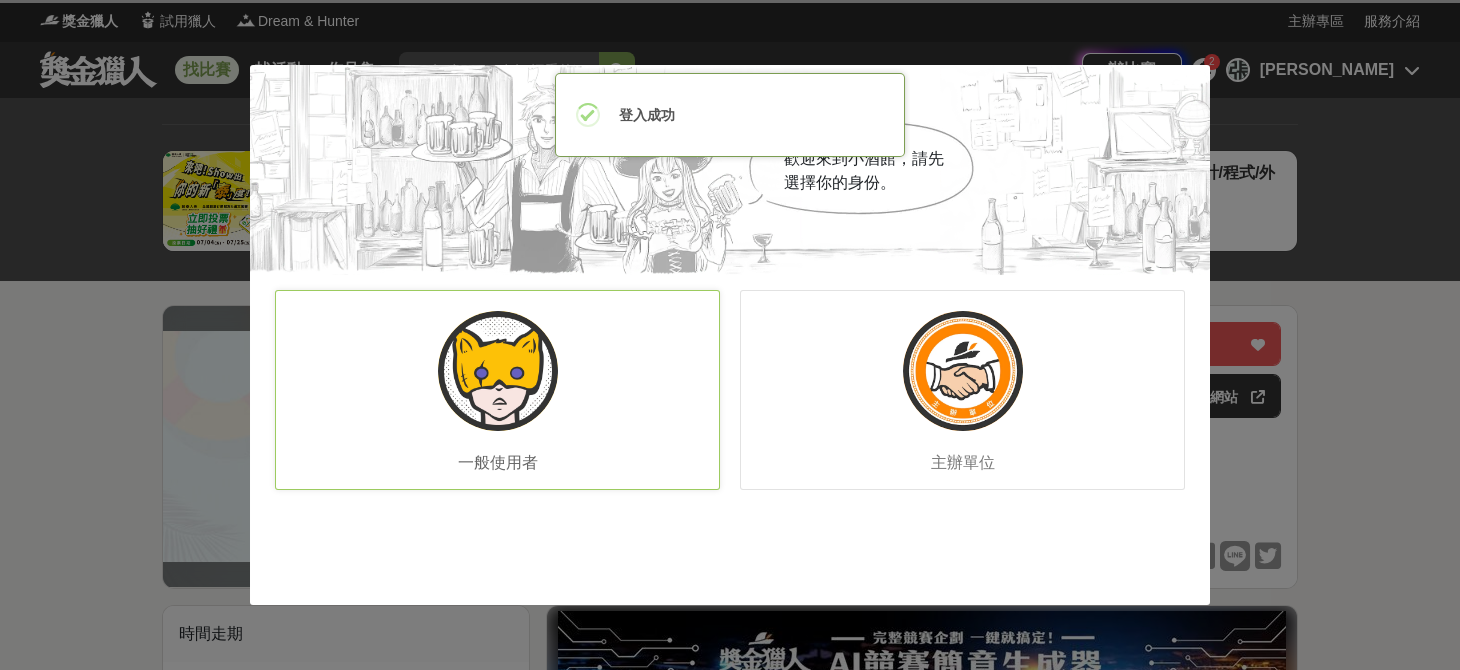 click at bounding box center (498, 371) 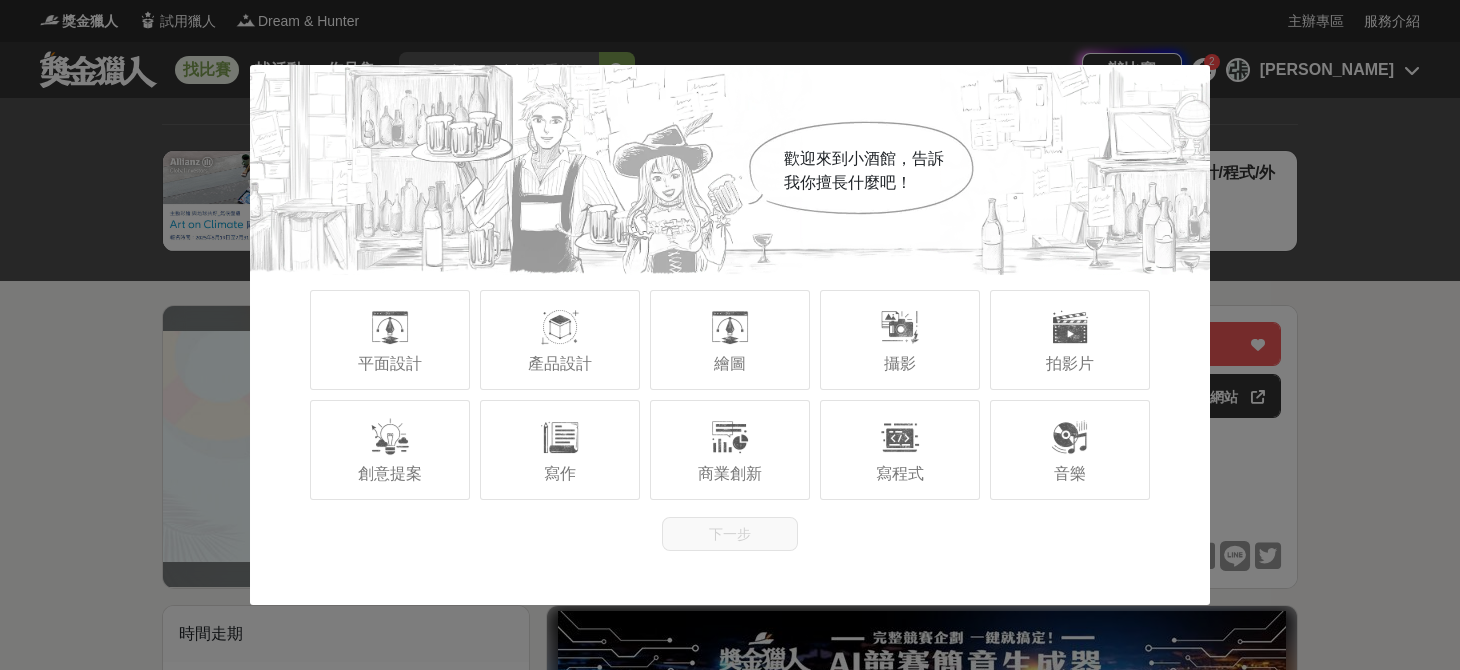 click on "歡迎來到小酒館，告訴我你擅長什麼吧！ 平面設計 產品設計 繪圖 攝影 拍影片 創意提案 寫作 商業創新 寫程式 音樂 下一步" at bounding box center [730, 335] 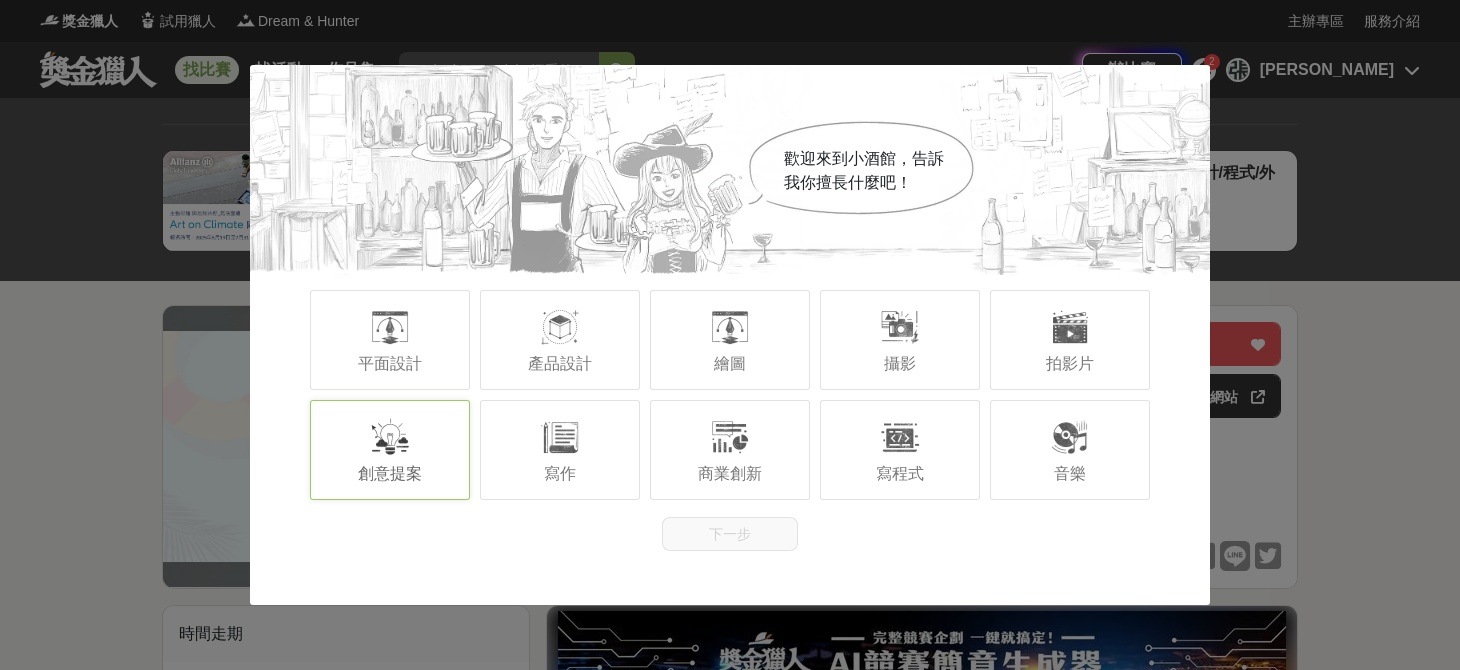 click on "創意提案" at bounding box center (390, 473) 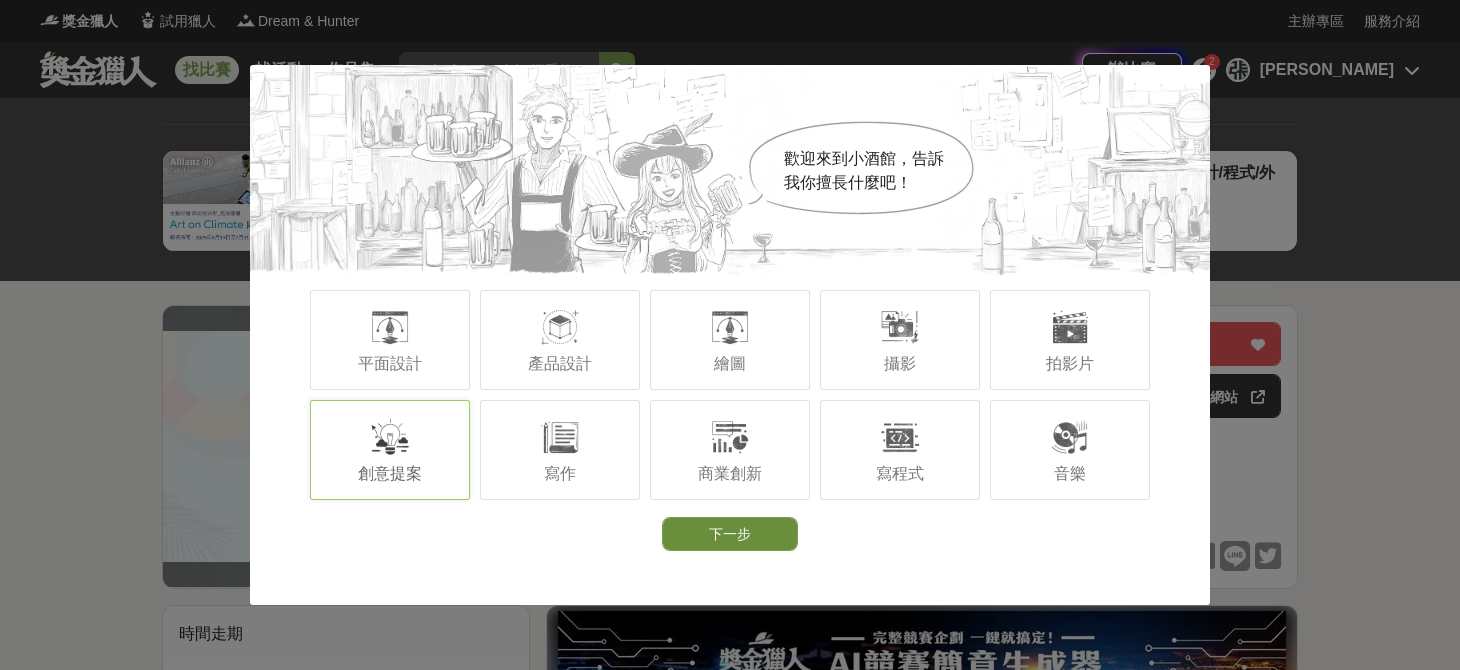 click on "下一步" at bounding box center (730, 534) 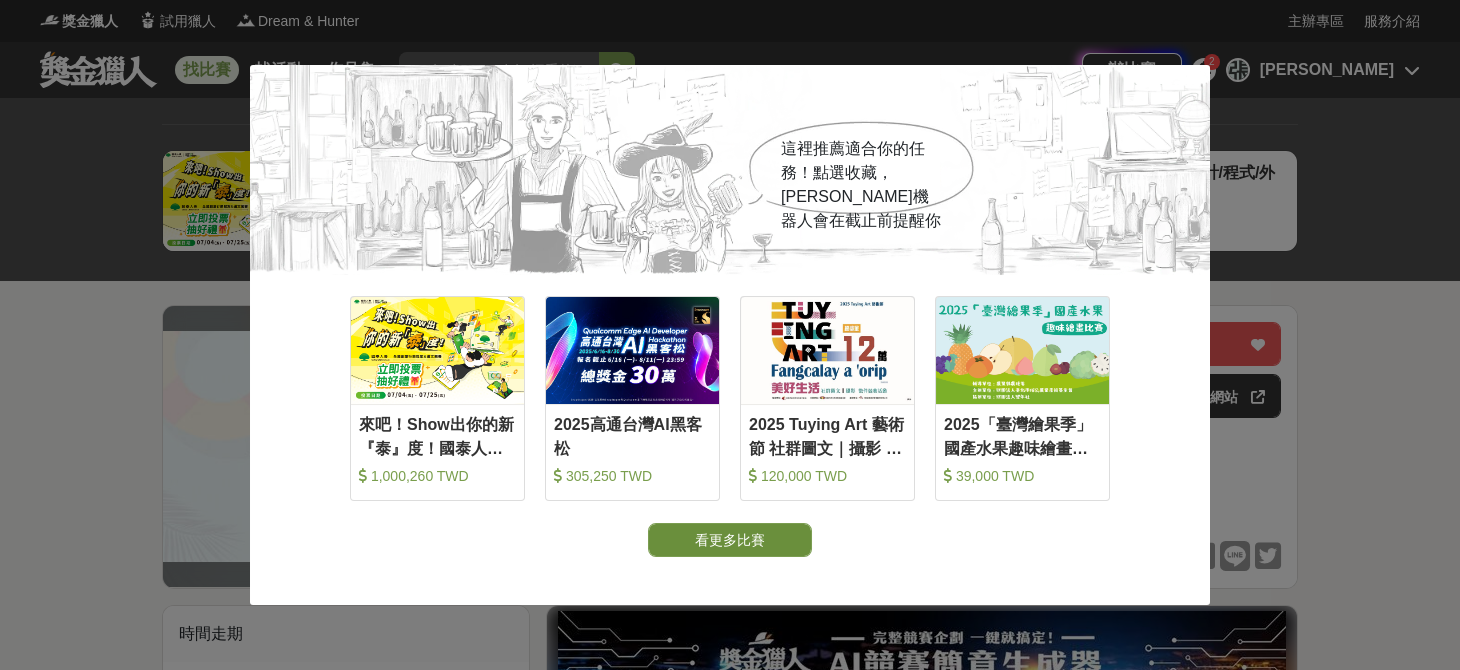 click on "看更多比賽" at bounding box center [730, 540] 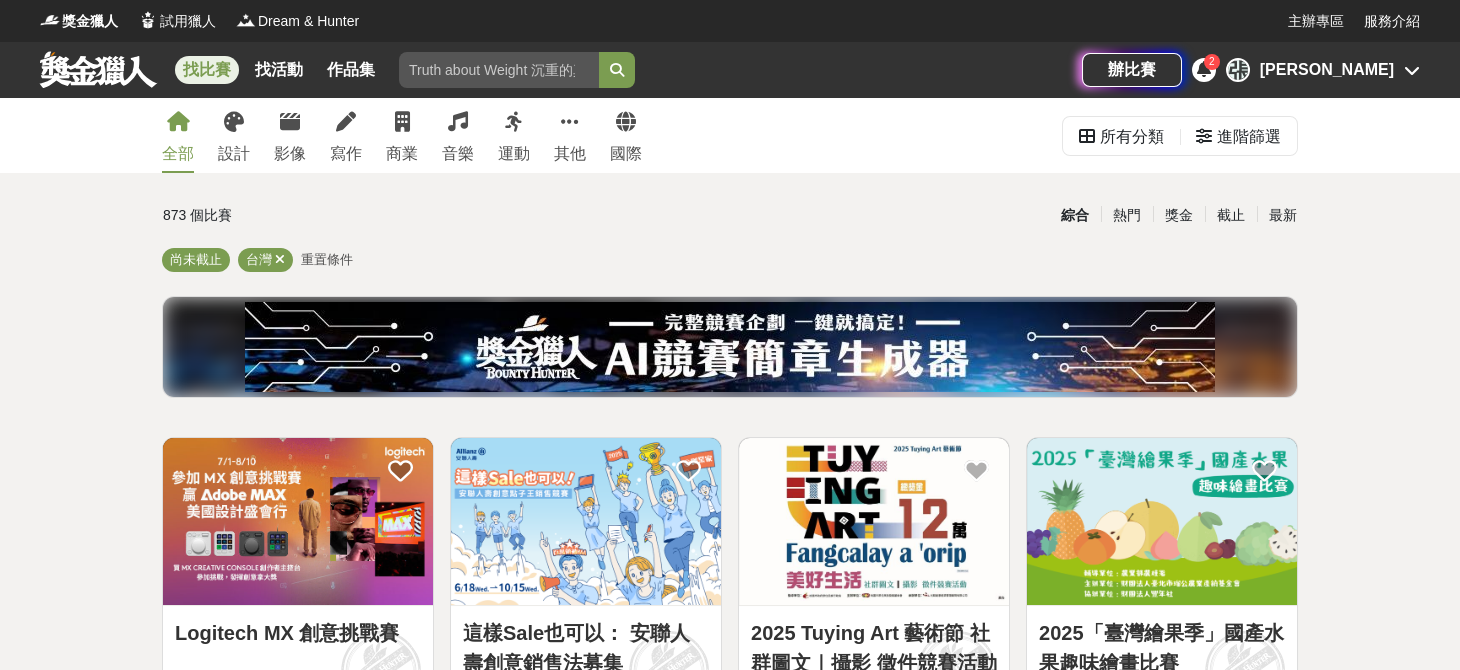 click on "全部 設計 影像 寫作 商業 音樂 運動 其他 國際 所有分類 進階篩選 873   個比賽 綜合 熱門 獎金 截止 最新 尚未截止 台灣 重置條件 Logitech MX 創意挑戰賽 投稿中：還有 大約 1 個月 總獎金： 139,280 139,280 TWD 最高獎金： -- 274,405 65 0 這樣Sale也可以： 安聯人壽創意銷售法募集 投稿中：還有 3 個月 總獎金： 500,000 500,000 TWD 最高獎金： 100,000 TWD 26,533 61 0 2025 Tuying Art 藝術節 社群圖文｜攝影 徵件競賽活動 投稿中：還有 大約 1 個月 總獎金： 120,000 120,000 TWD 最高獎金： 20,000 TWD 7,997 22 0 2025「臺灣繪果季」國產水果趣味繪畫比賽 投稿中：還有 2 個月 總獎金： 39,000 39,000 TWD 最高獎金： -- 5,604 49 0 來吧！Show出你的新『泰』度！國泰人壽全國創意行銷提案&圖文競賽 投票中：還有 15 天 總獎金： 1,000,260 100 萬 TWD 最高獎金： 180,000 TWD 183,751 754 0 2025 玩具及生活用品創意設計競賽 600,000 0" at bounding box center (730, 1684) 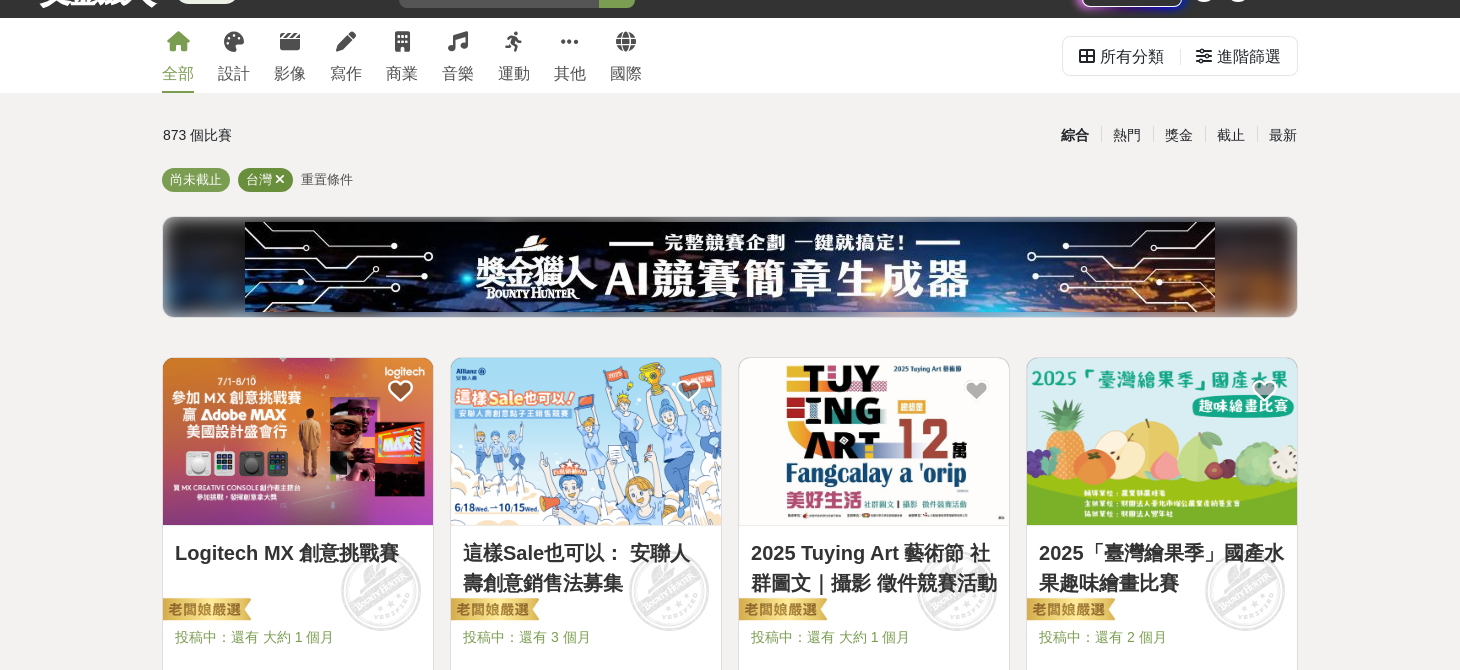 scroll, scrollTop: 199, scrollLeft: 0, axis: vertical 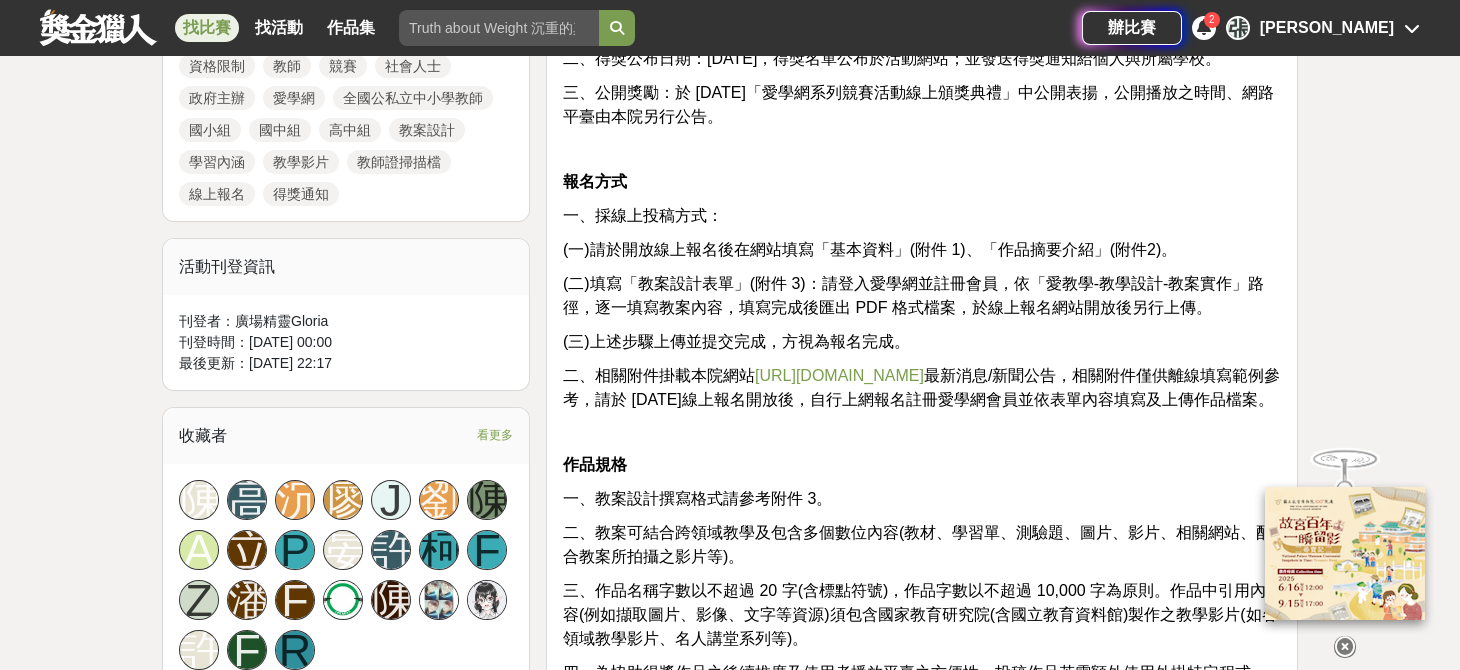 click at bounding box center [1345, 647] 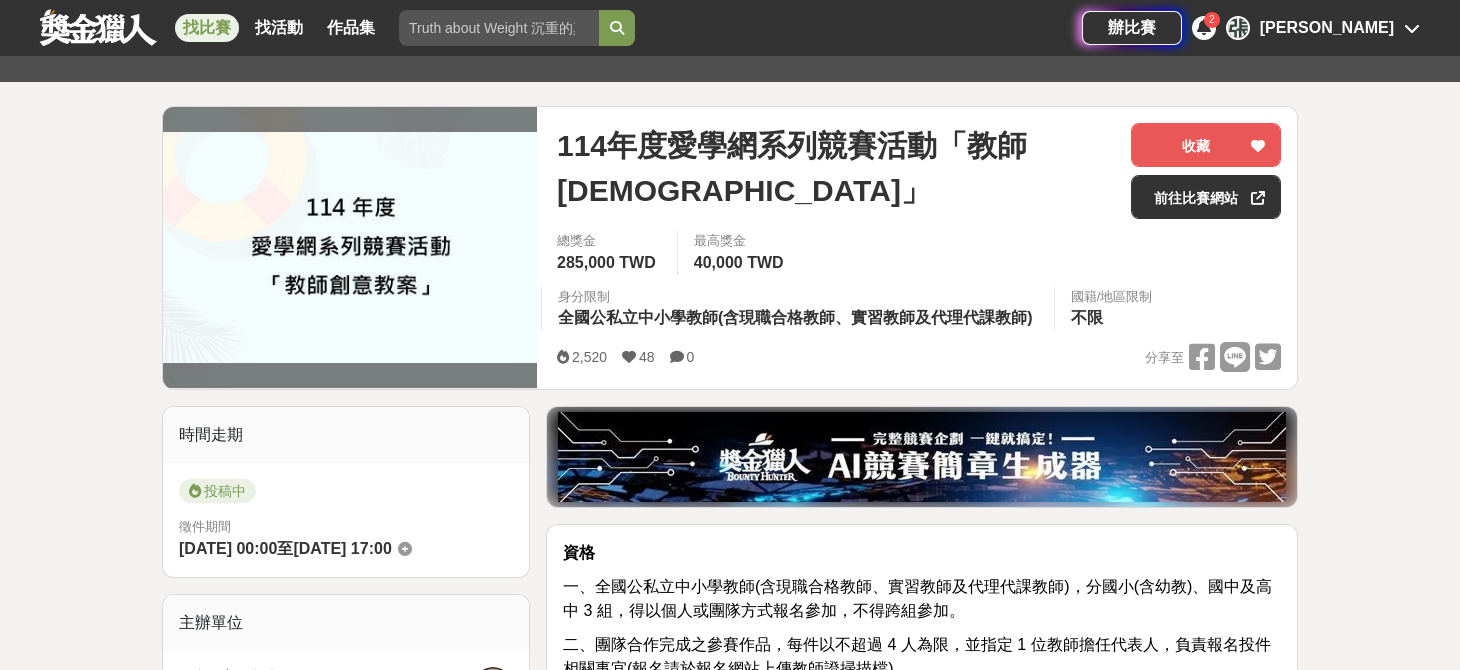 scroll, scrollTop: 0, scrollLeft: 0, axis: both 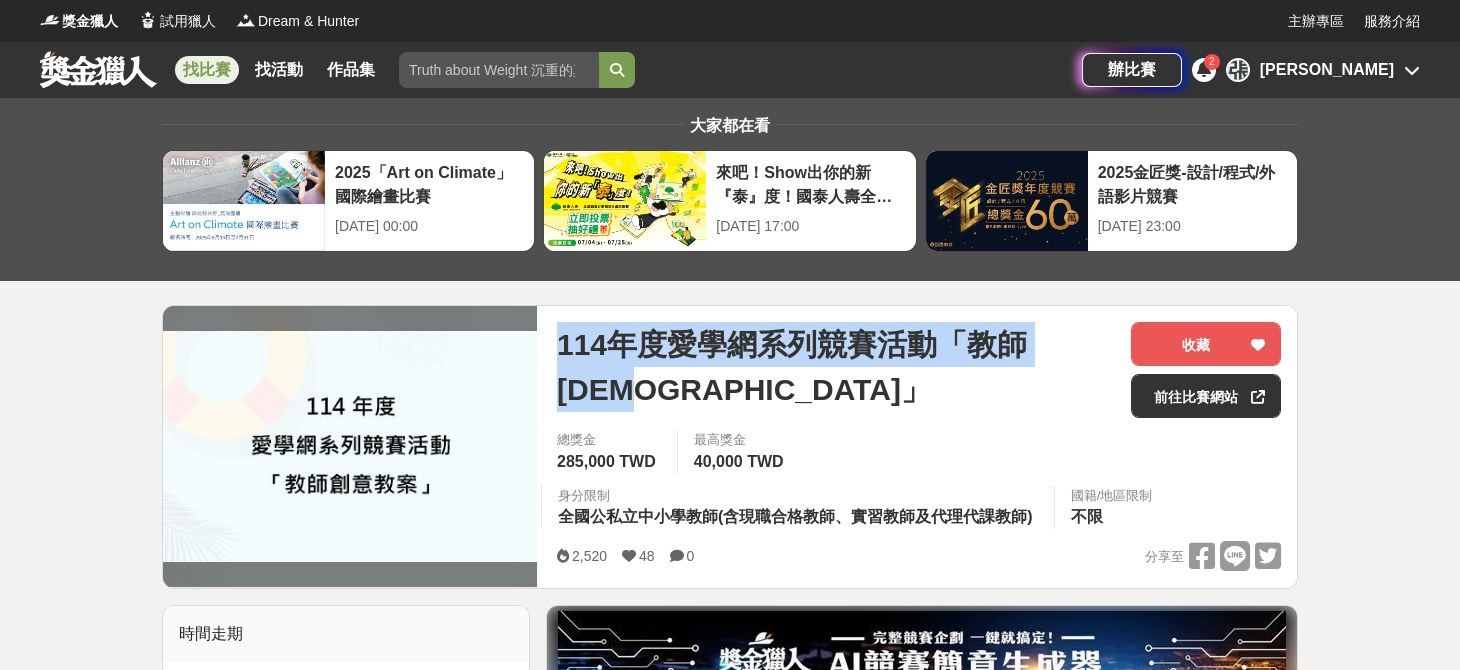 drag, startPoint x: 608, startPoint y: 382, endPoint x: 548, endPoint y: 351, distance: 67.53518 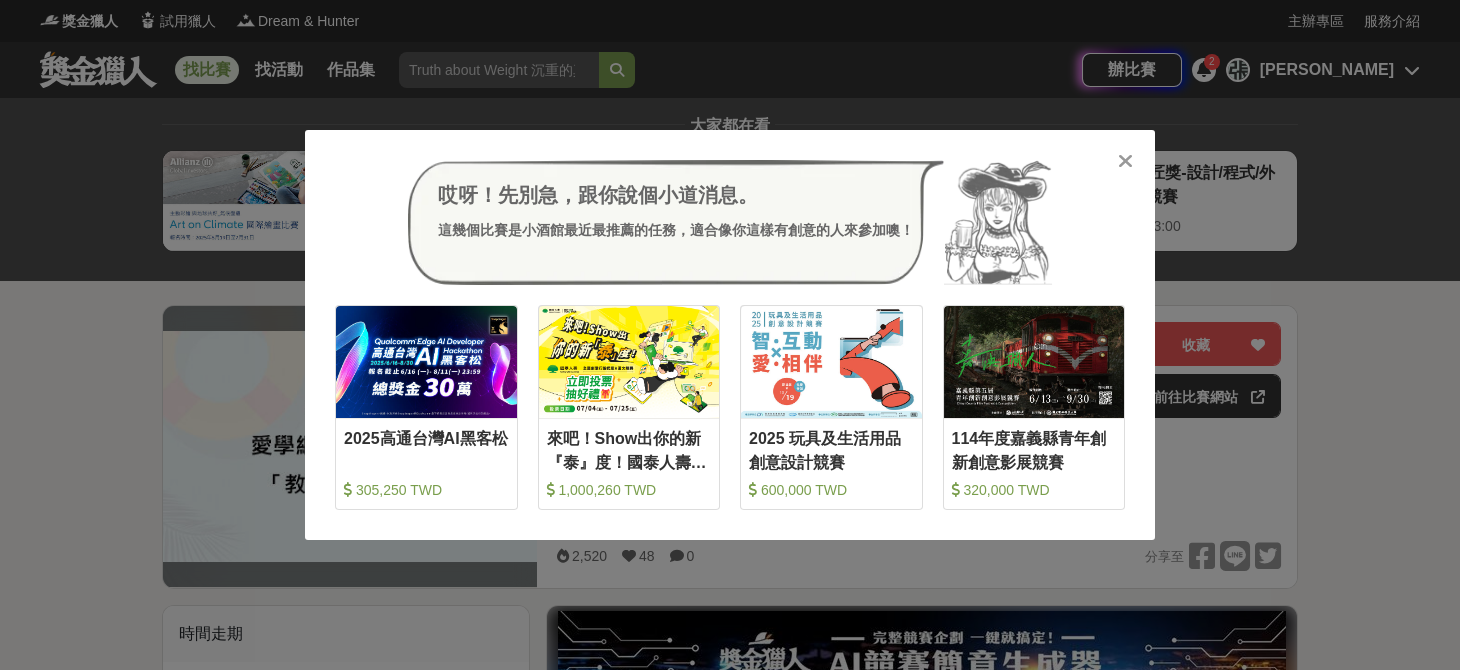 click at bounding box center (1125, 161) 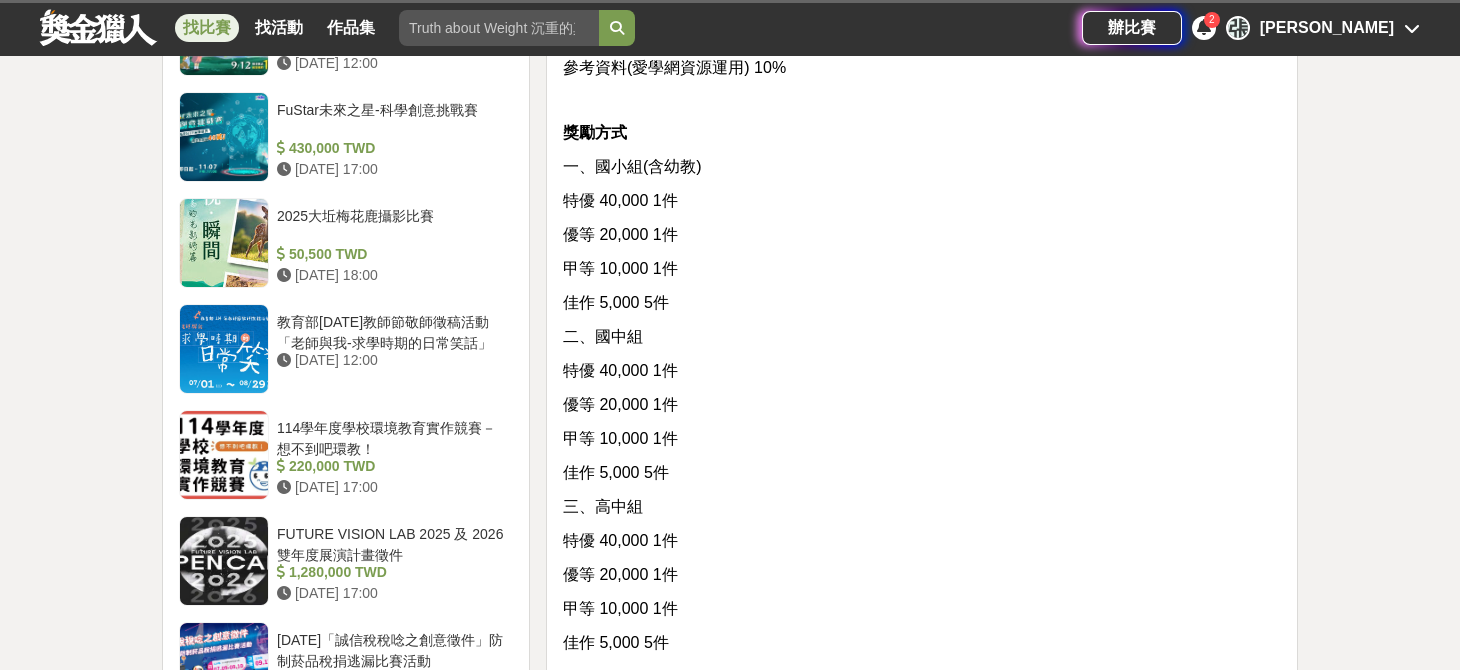 scroll, scrollTop: 1999, scrollLeft: 0, axis: vertical 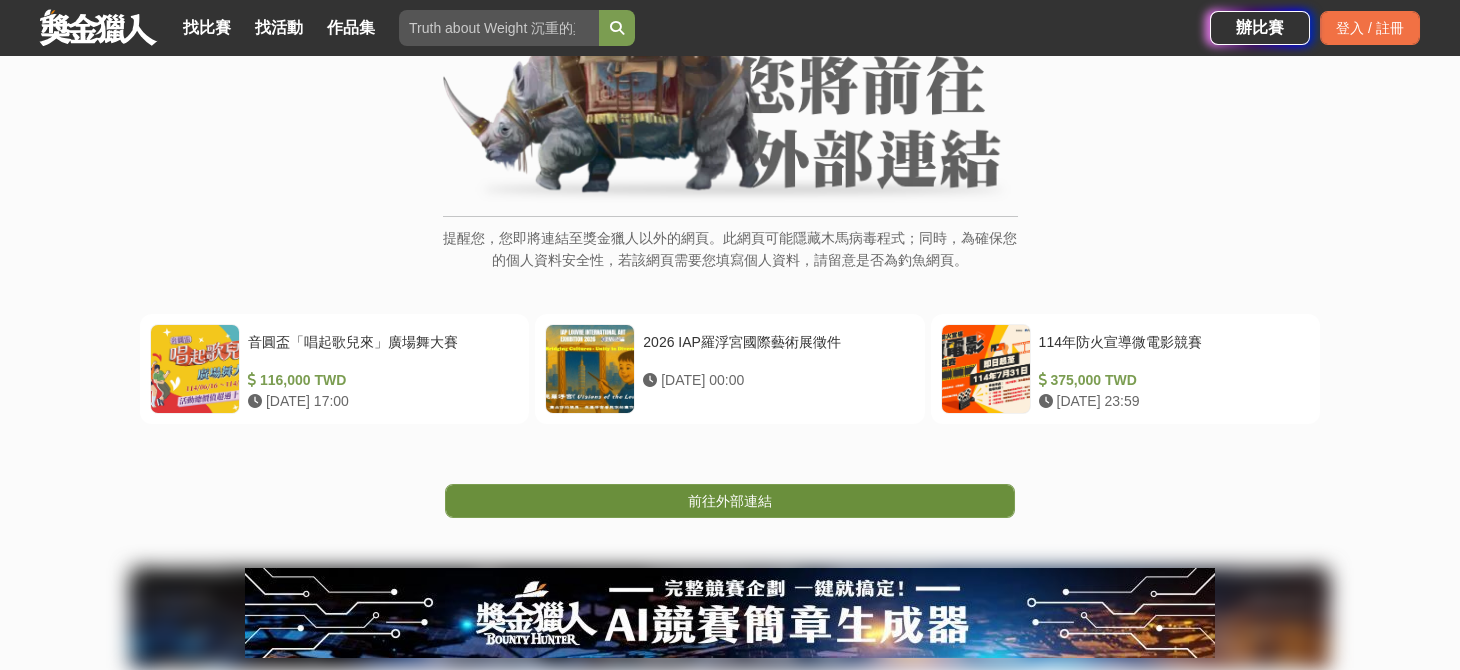 click on "前往外部連結" at bounding box center (730, 501) 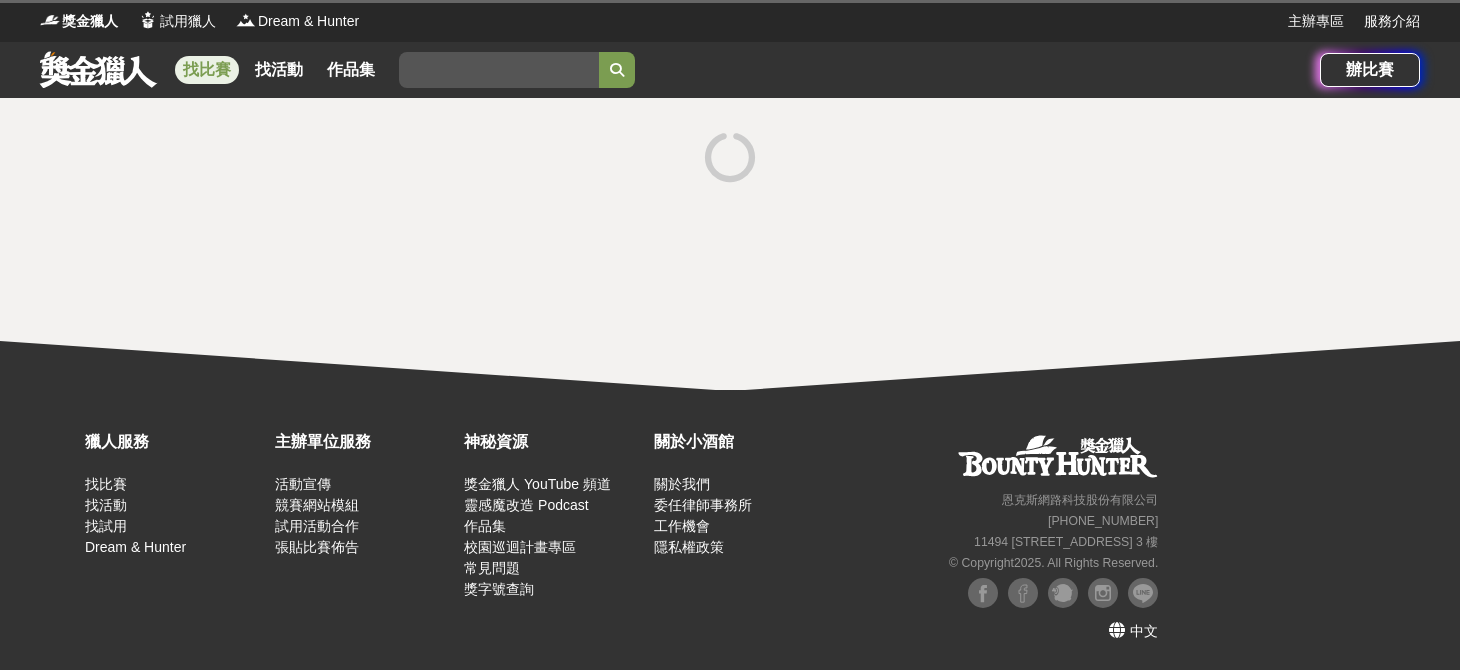 scroll, scrollTop: 0, scrollLeft: 0, axis: both 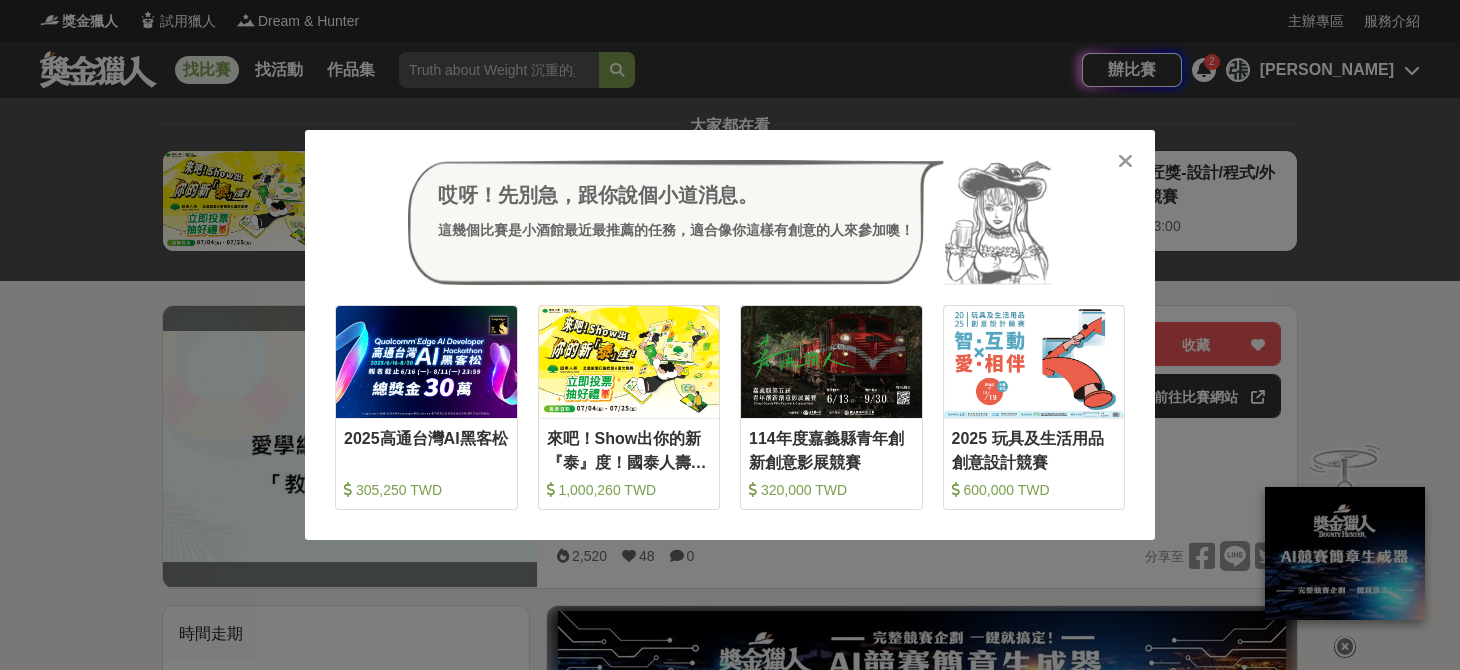 click at bounding box center [1125, 161] 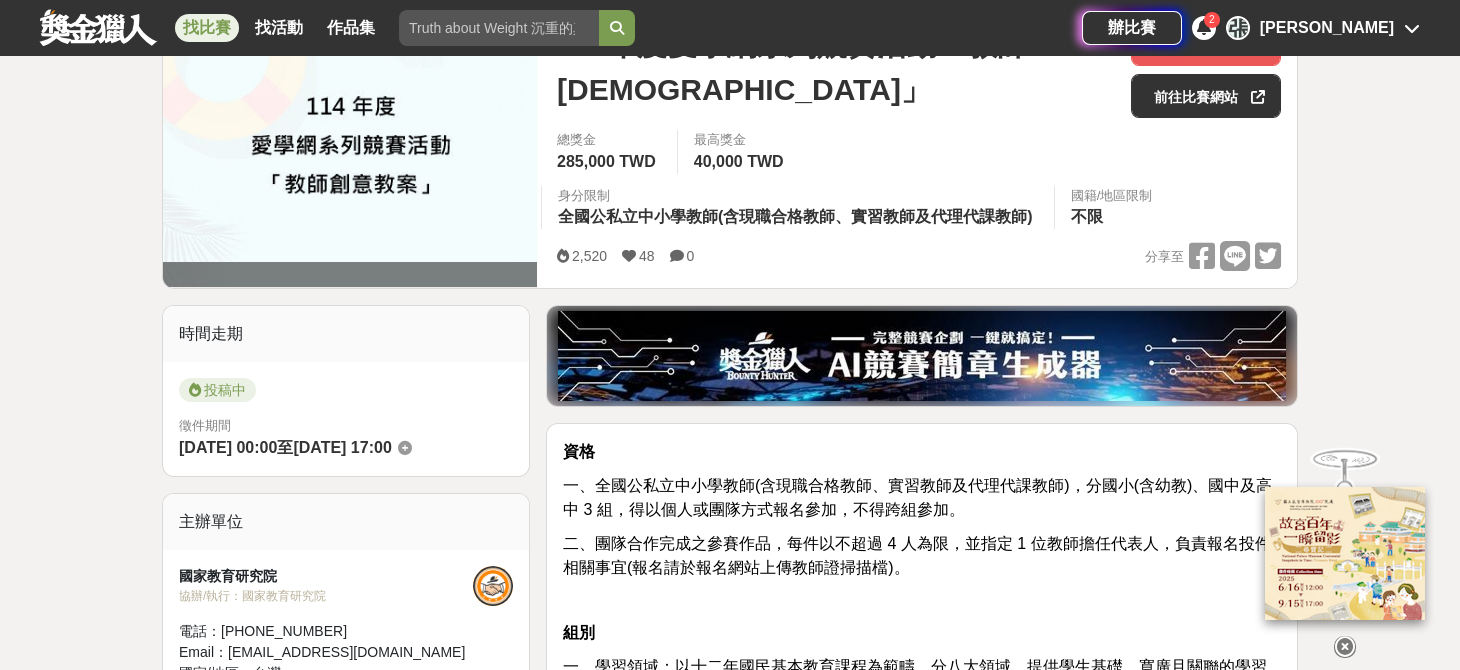 scroll, scrollTop: 0, scrollLeft: 0, axis: both 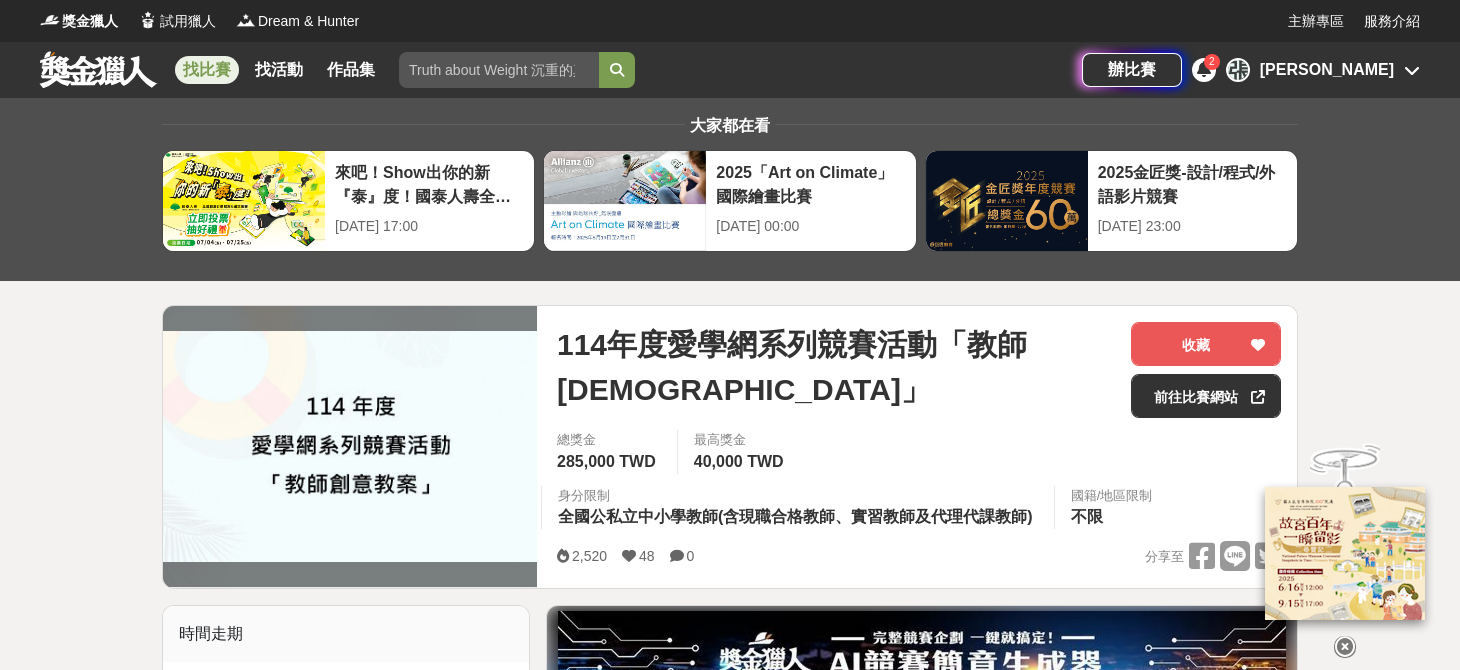 click at bounding box center (499, 70) 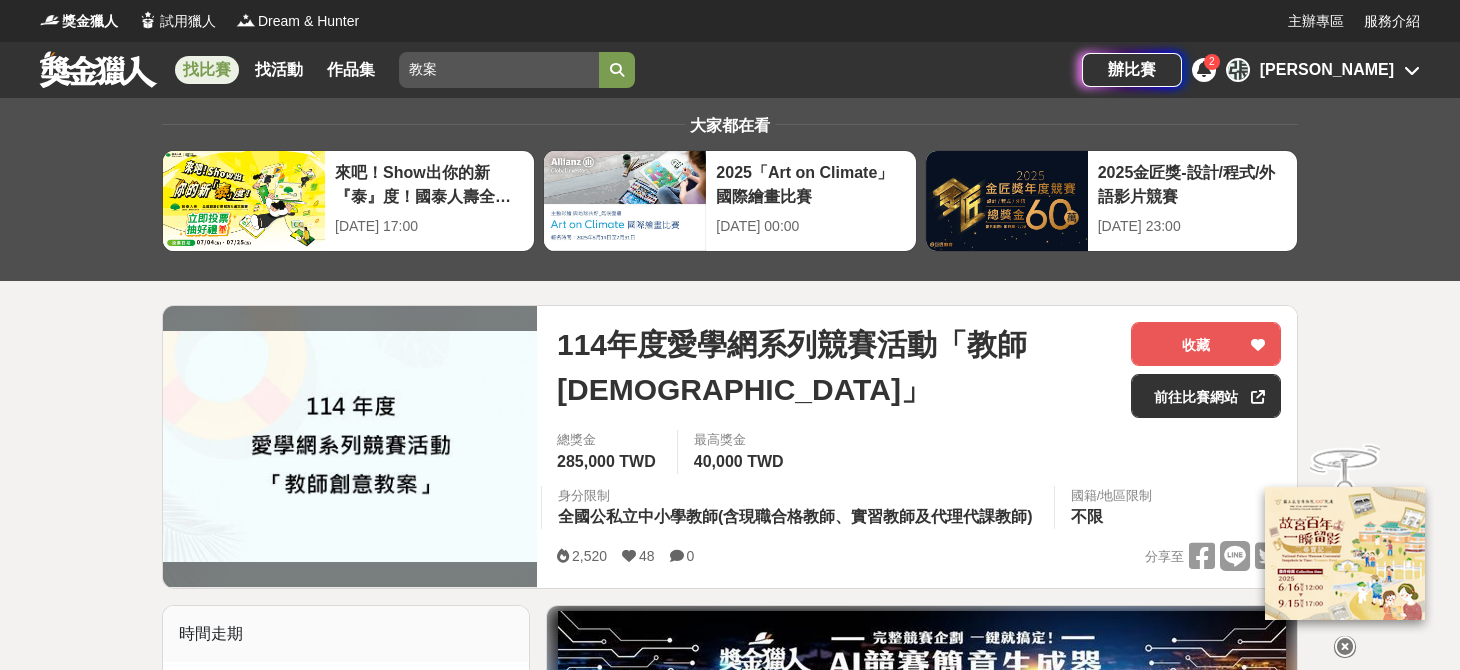 type on "教案" 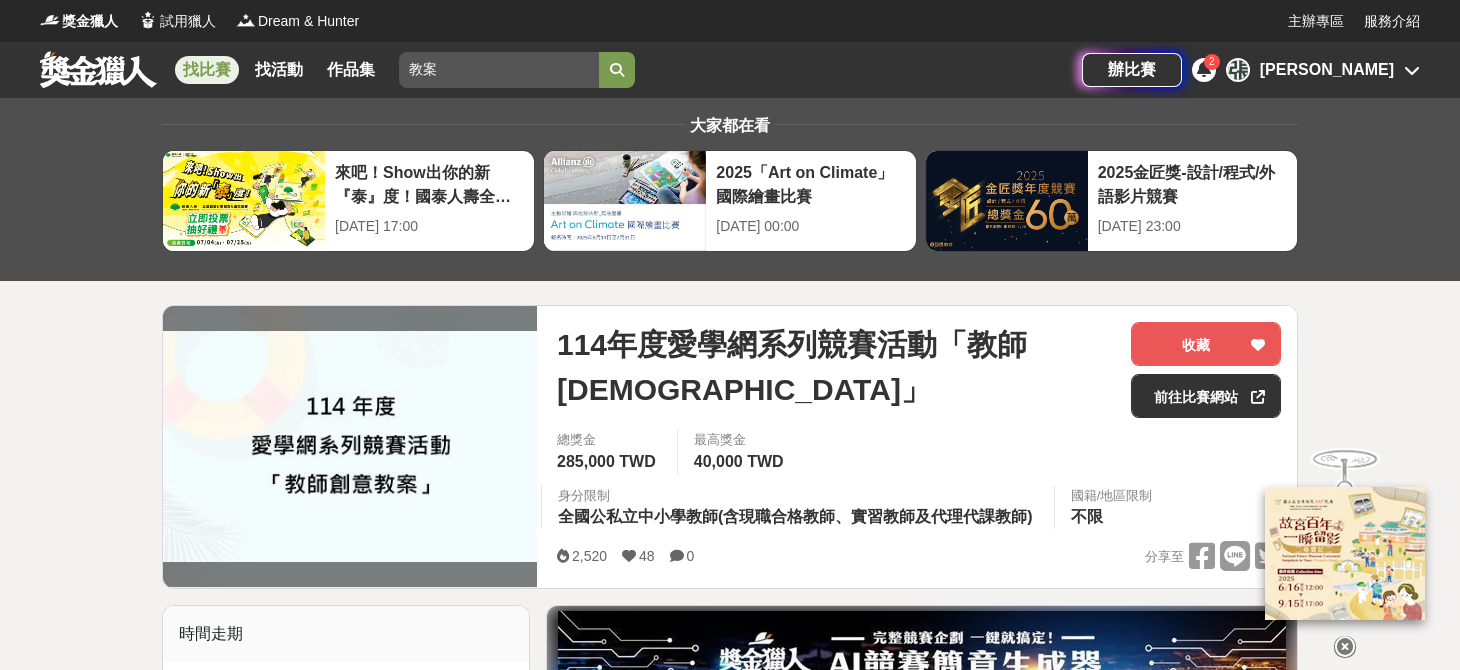 click at bounding box center [617, 70] 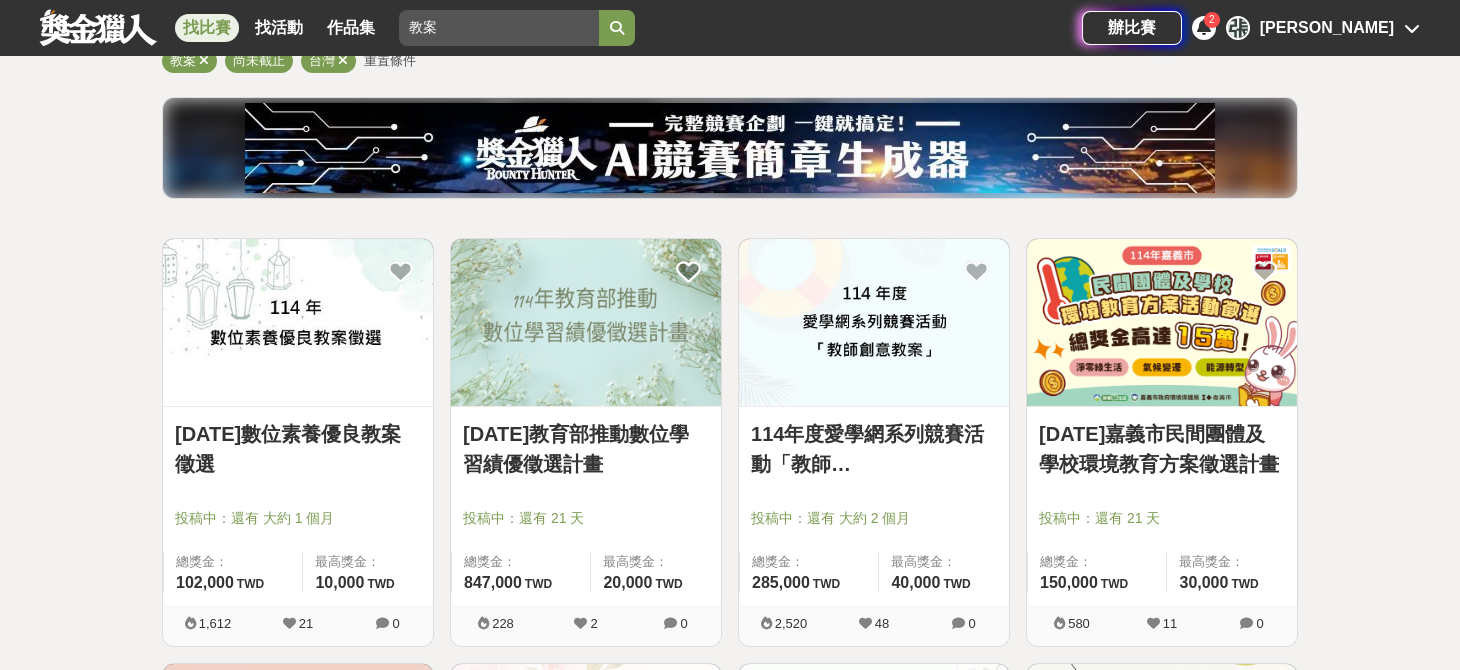 scroll, scrollTop: 300, scrollLeft: 0, axis: vertical 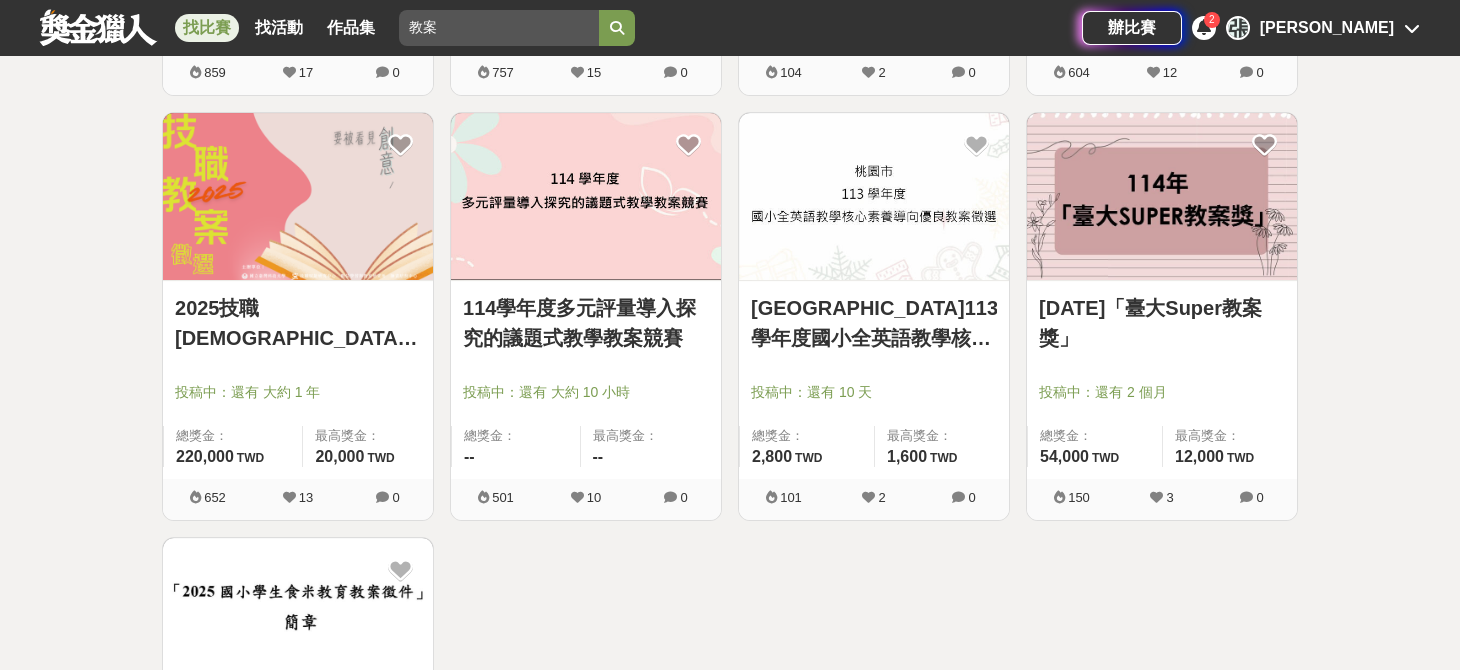 click on "114年數位素養優良教案徵選 投稿中：還有 大約 1 個月 總獎金： 102,000 102,000 TWD 最高獎金： 10,000 TWD 1,612 21 0 114年教育部推動數位學習績優徵選計畫 投稿中：還有 21 天 總獎金： 847,000 847,000 TWD 最高獎金： 20,000 TWD 228 2 0 114年度愛學網系列競賽活動「教師創意教案」 投稿中：還有 大約 2 個月 總獎金： 285,000 285,000 TWD 最高獎金： 40,000 TWD 2,520 48 0 114年嘉義市民間團體及學校環境教育方案徵選計畫 投稿中：還有 21 天 總獎金： 150,000 150,000 TWD 最高獎金： 30,000 TWD 580 11 0 114年素養導向課室評量工具設計選拔活動 投稿中：還有 大約 2 個月 總獎金： 252,500 252,500 TWD 最高獎金： 10,000 TWD 2,076 41 0 114年度原住民族文化優良教案甄選 投稿中：還有 大約 10 小時 總獎金： 174,000 174,000 TWD 最高獎金： 15,000 TWD 768 15 0 新北市114年度國中小資訊科技優良教案徵選 投稿中：還有 21 天 -- -- 267" at bounding box center [730, -101] 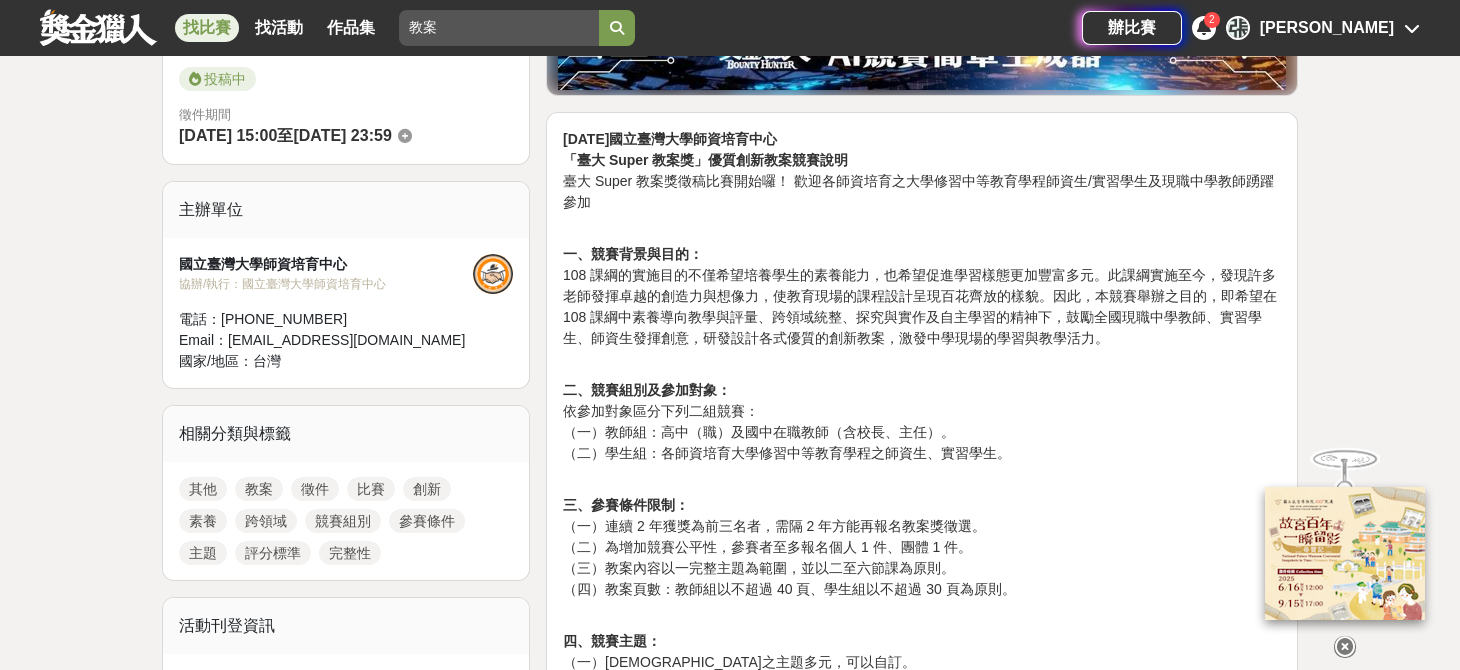 scroll, scrollTop: 699, scrollLeft: 0, axis: vertical 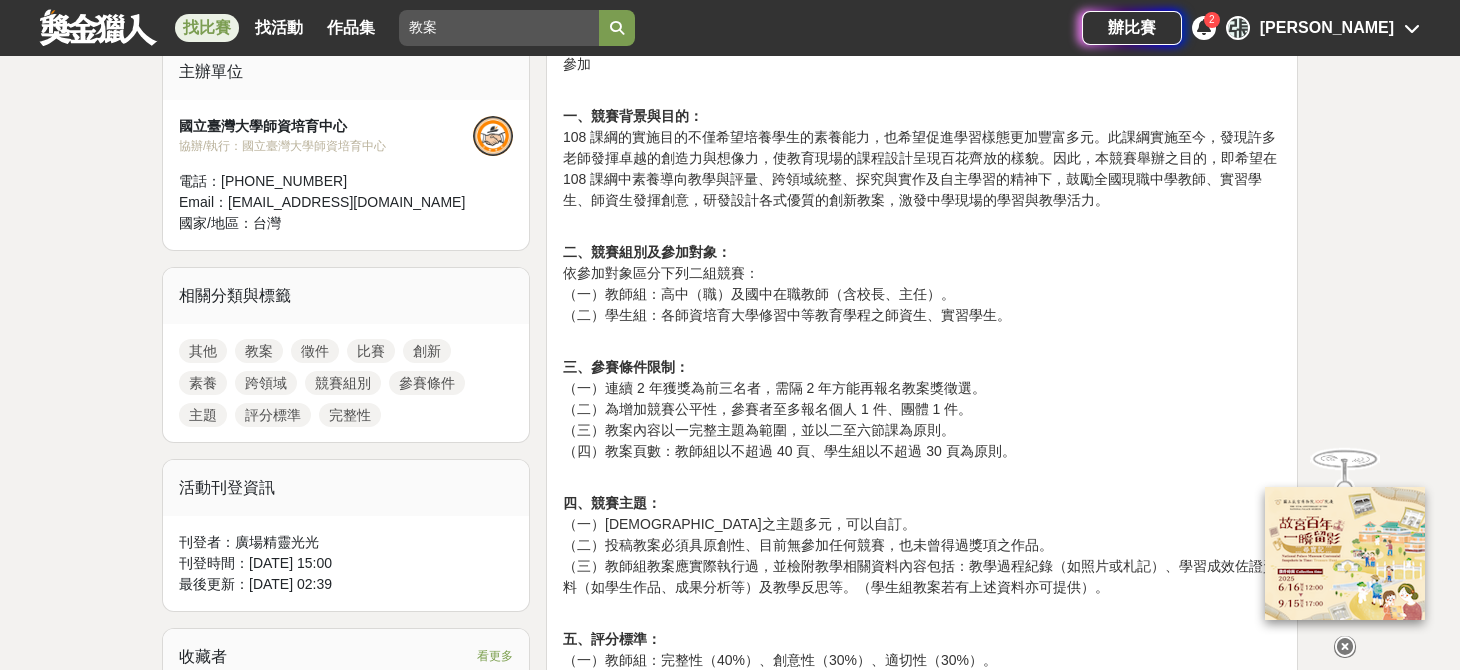 click at bounding box center (1345, 647) 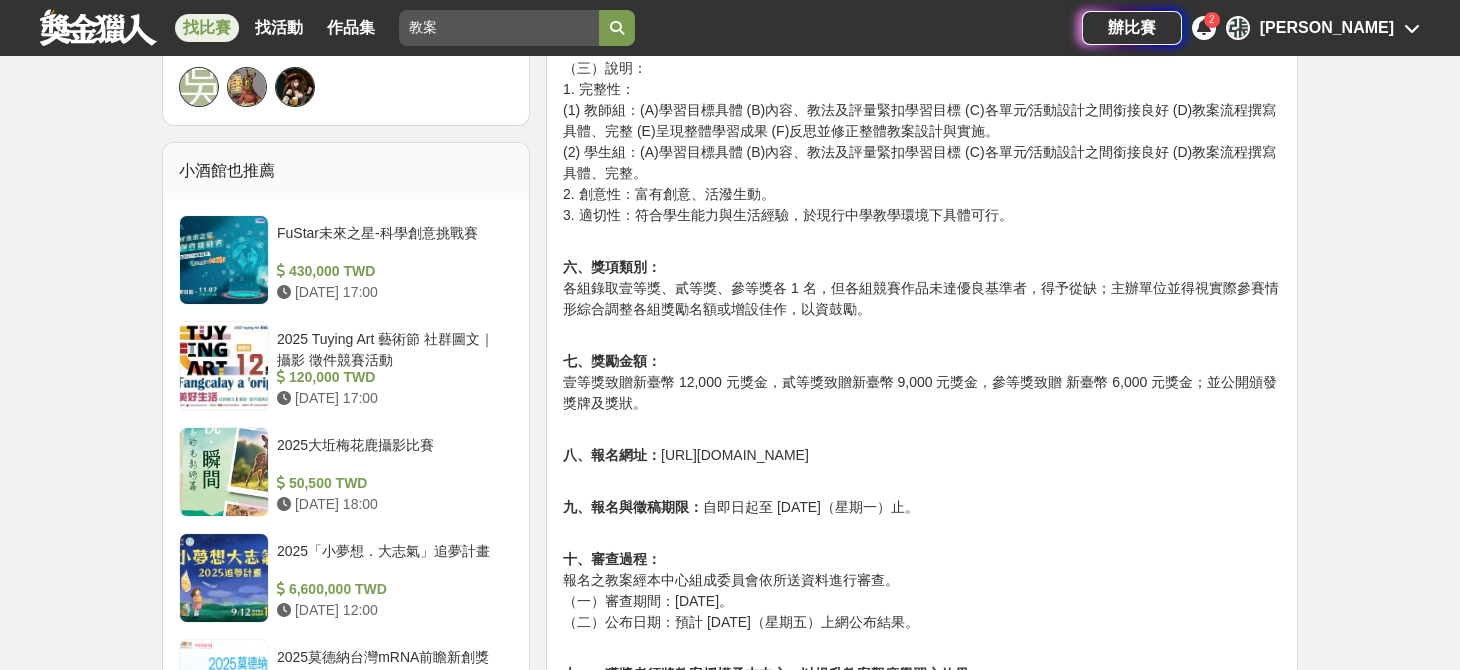 scroll, scrollTop: 1300, scrollLeft: 0, axis: vertical 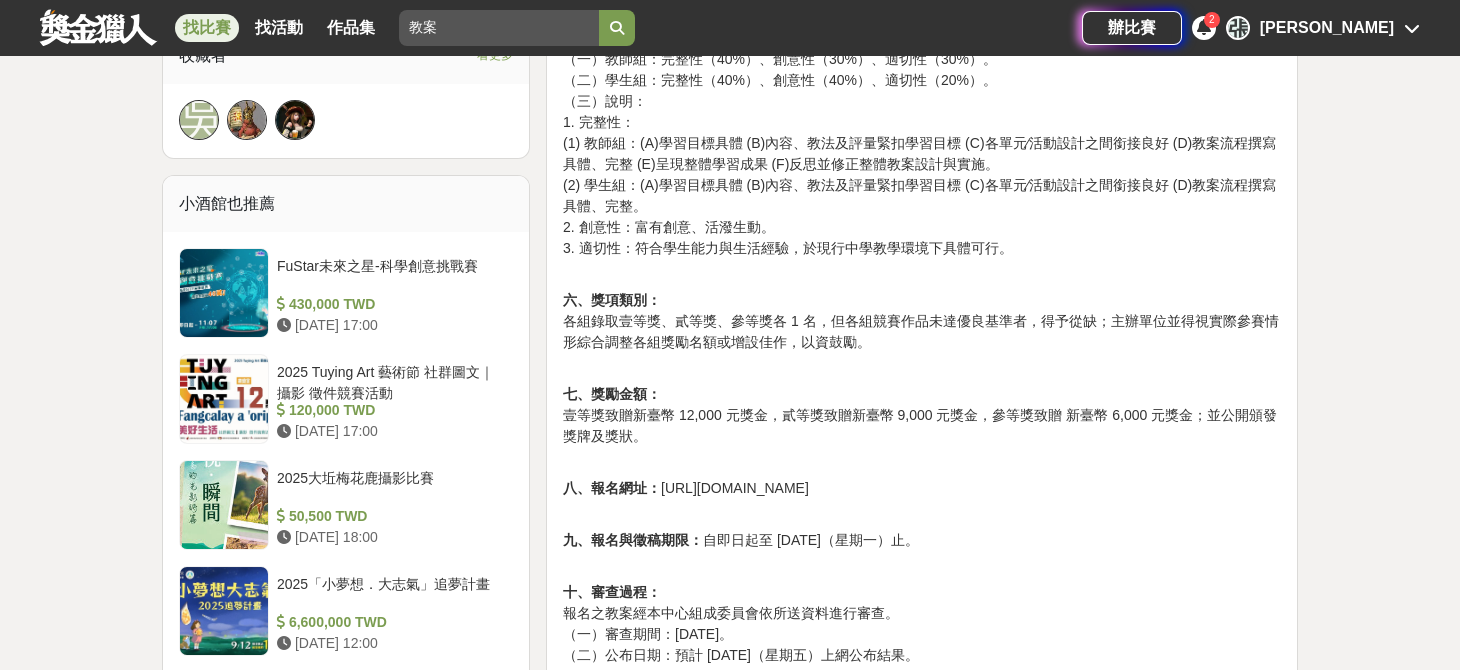 drag, startPoint x: 926, startPoint y: 486, endPoint x: 846, endPoint y: 492, distance: 80.224686 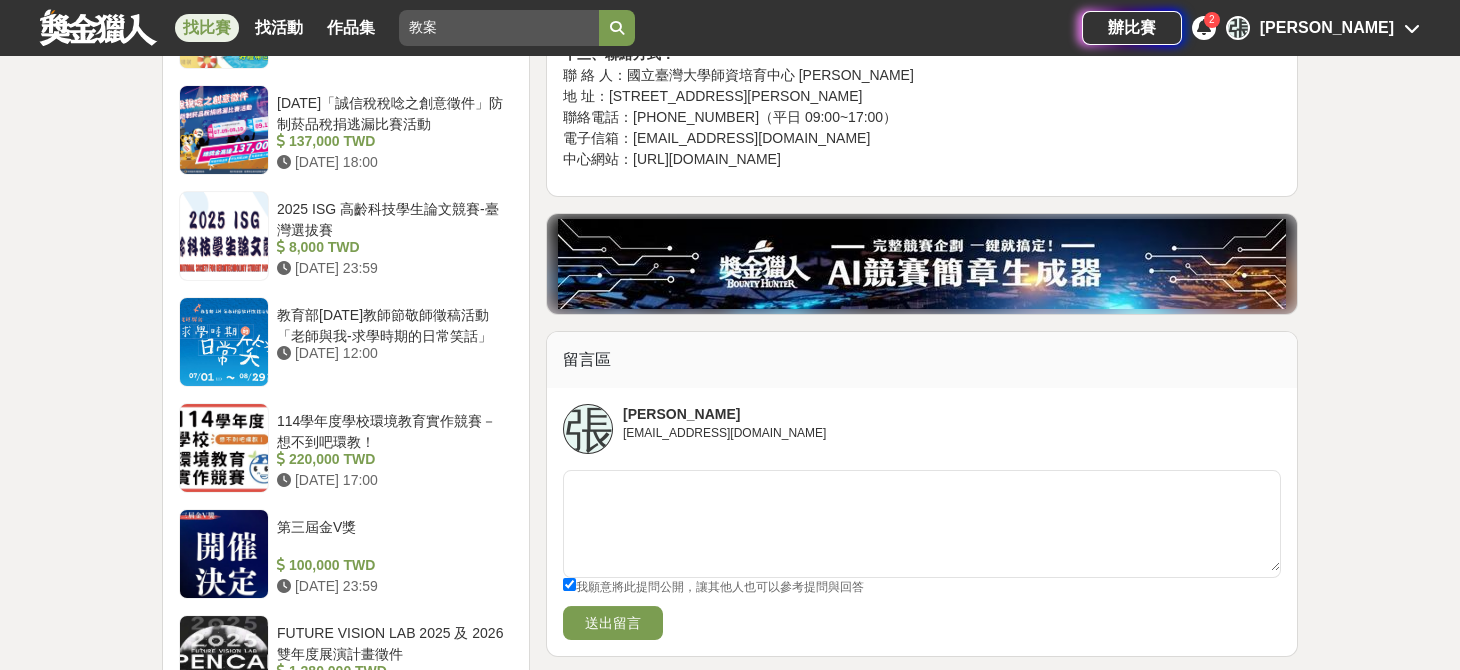 scroll, scrollTop: 2400, scrollLeft: 0, axis: vertical 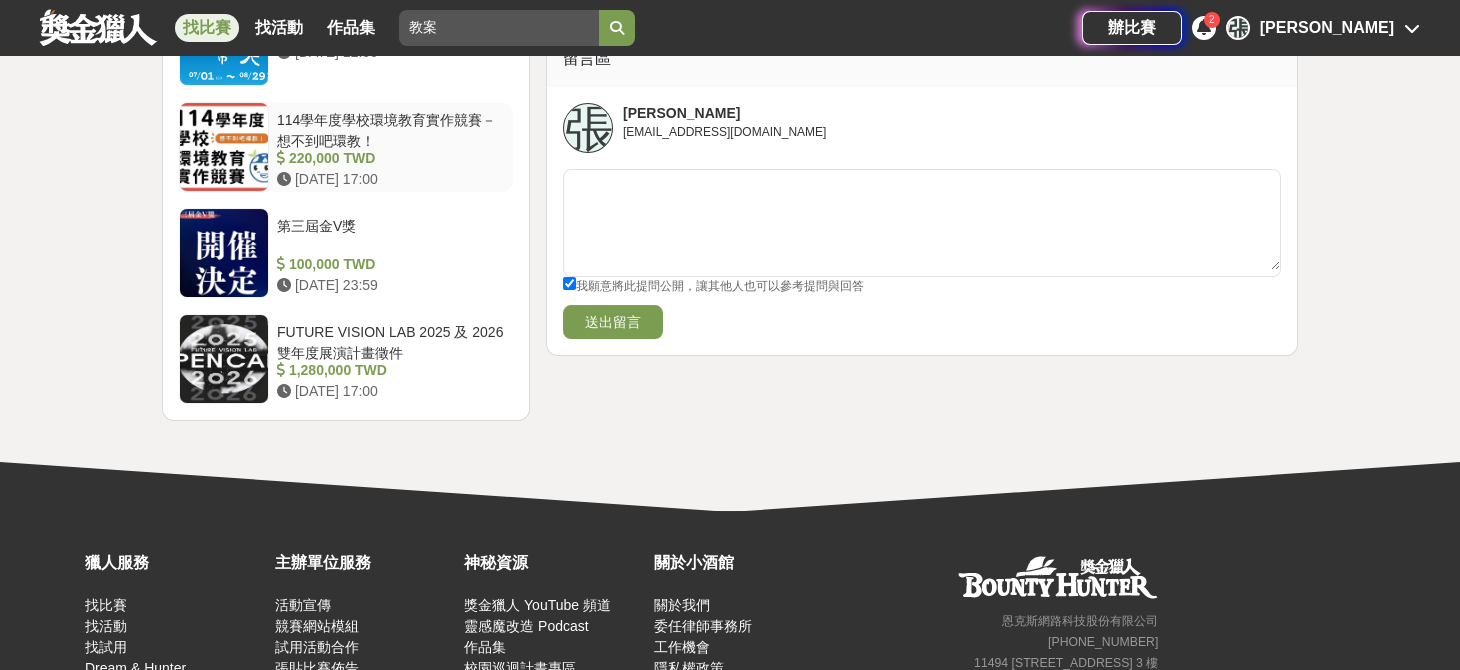click on "114學年度學校環境教育實作競賽－想不到吧環教！" at bounding box center (391, 129) 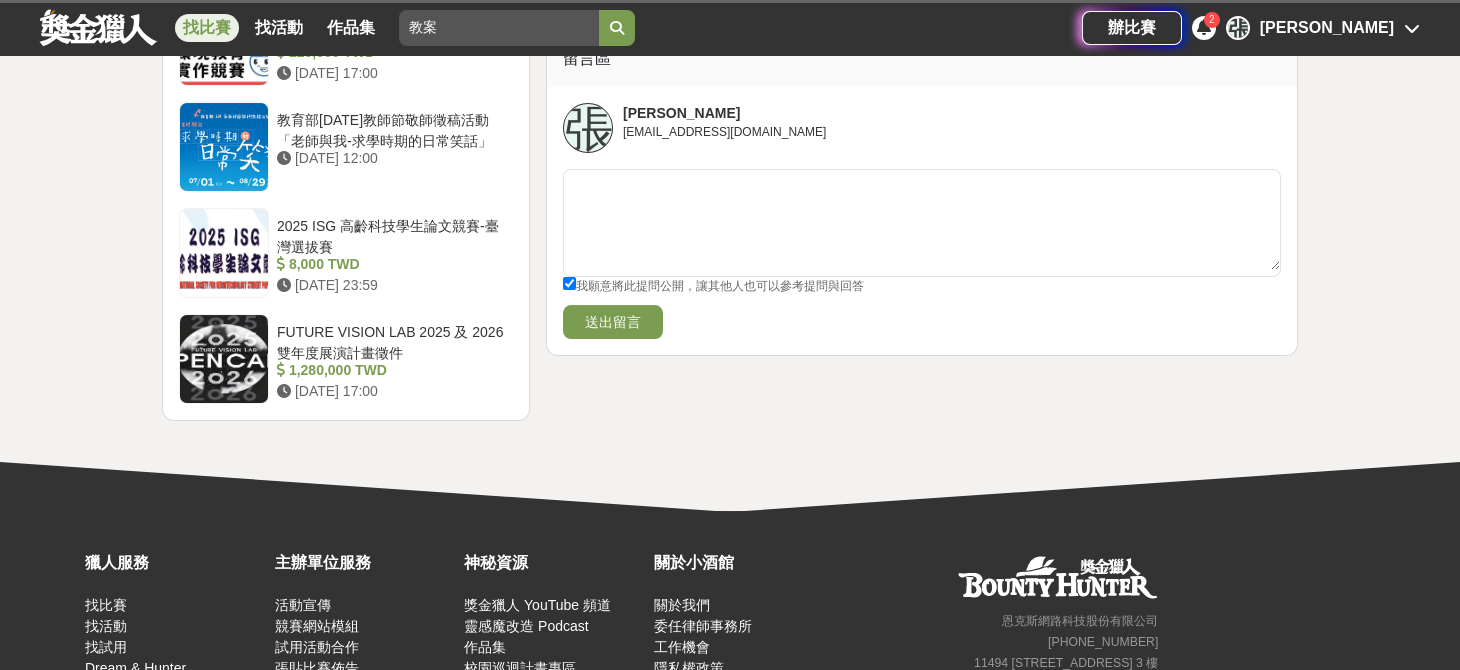 scroll, scrollTop: 2389, scrollLeft: 0, axis: vertical 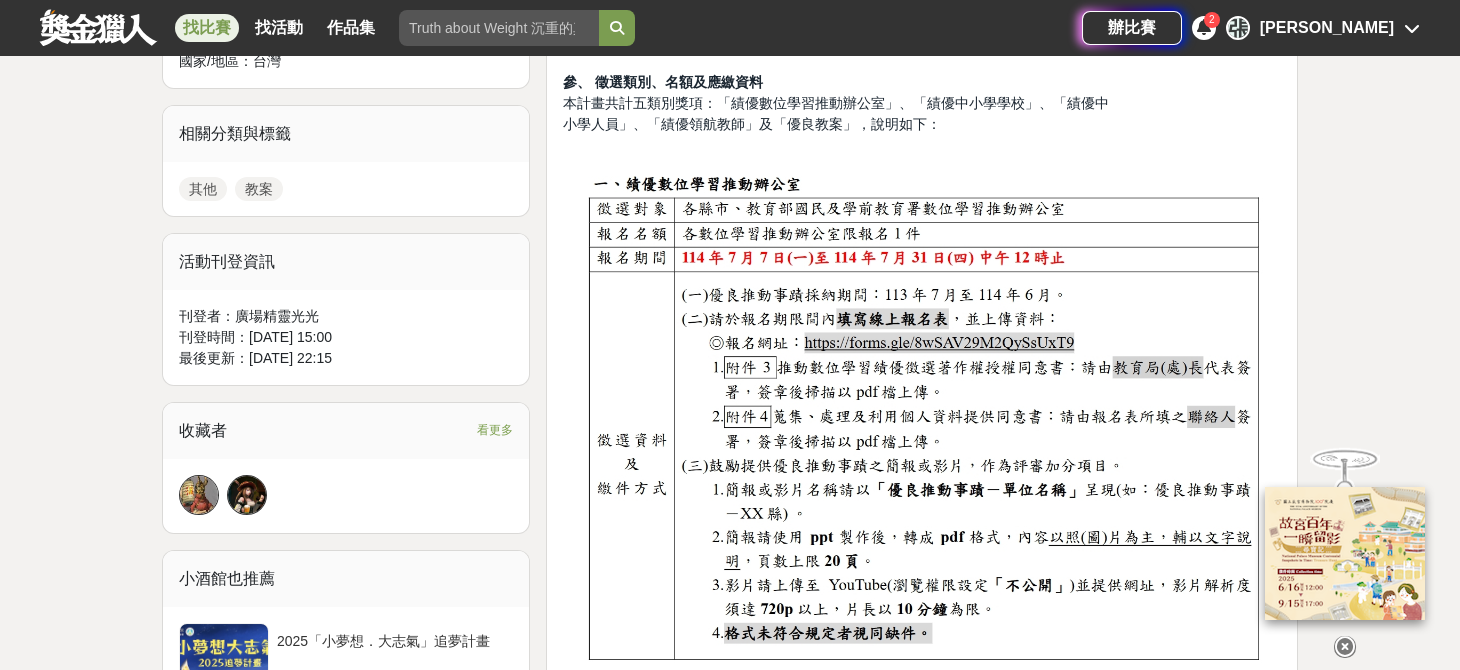 click at bounding box center (1345, 647) 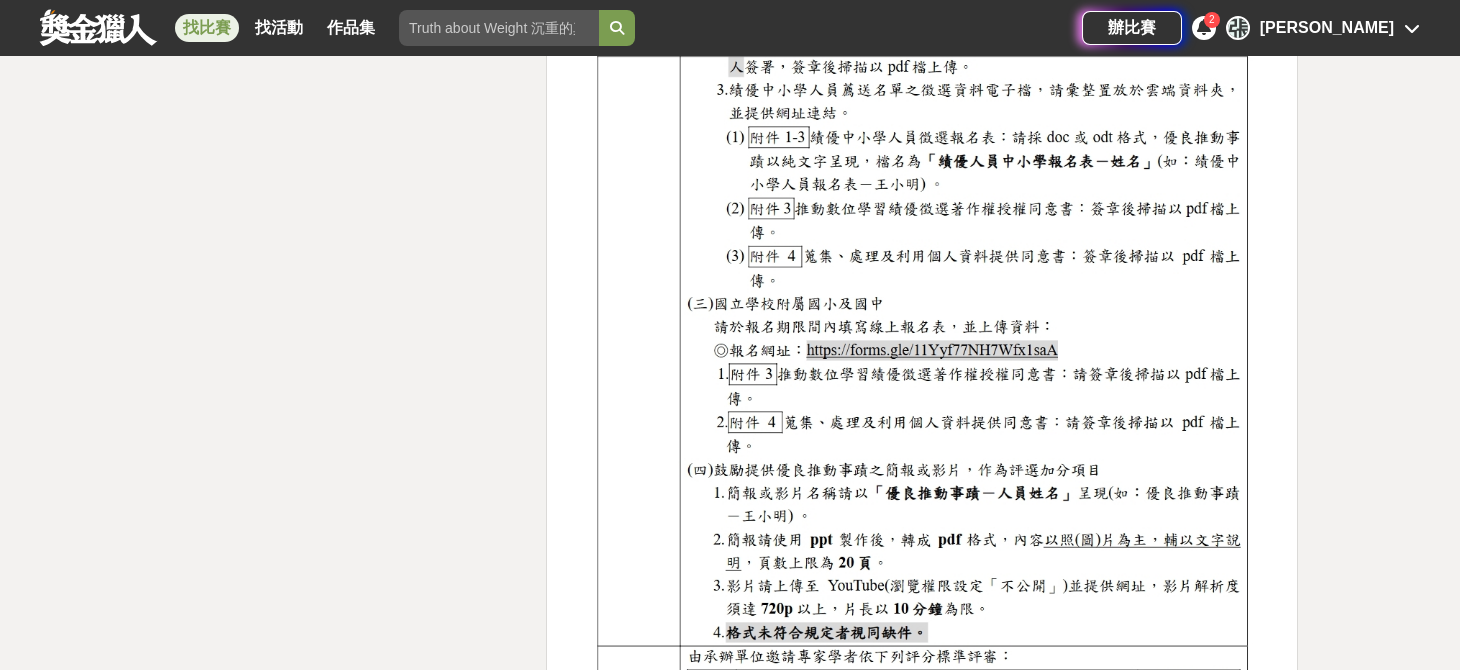 scroll, scrollTop: 3600, scrollLeft: 0, axis: vertical 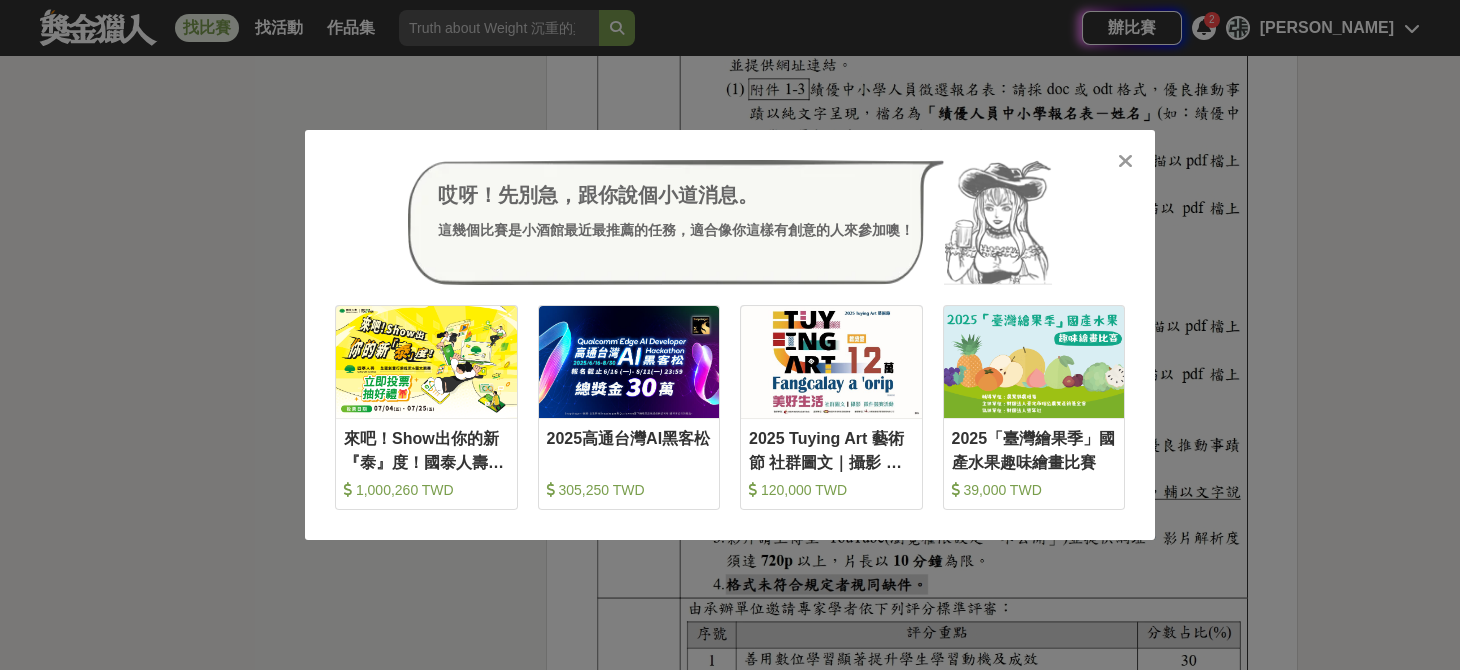 click at bounding box center [1125, 161] 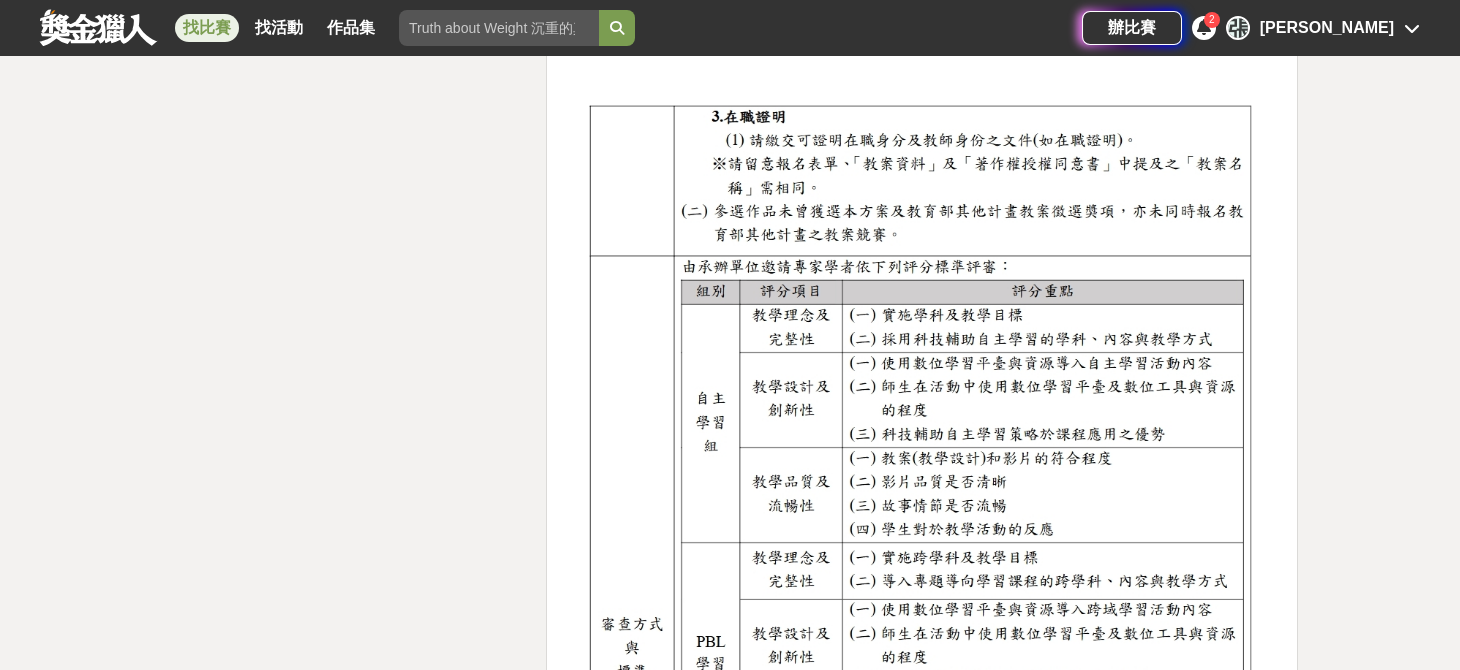 scroll, scrollTop: 6299, scrollLeft: 0, axis: vertical 